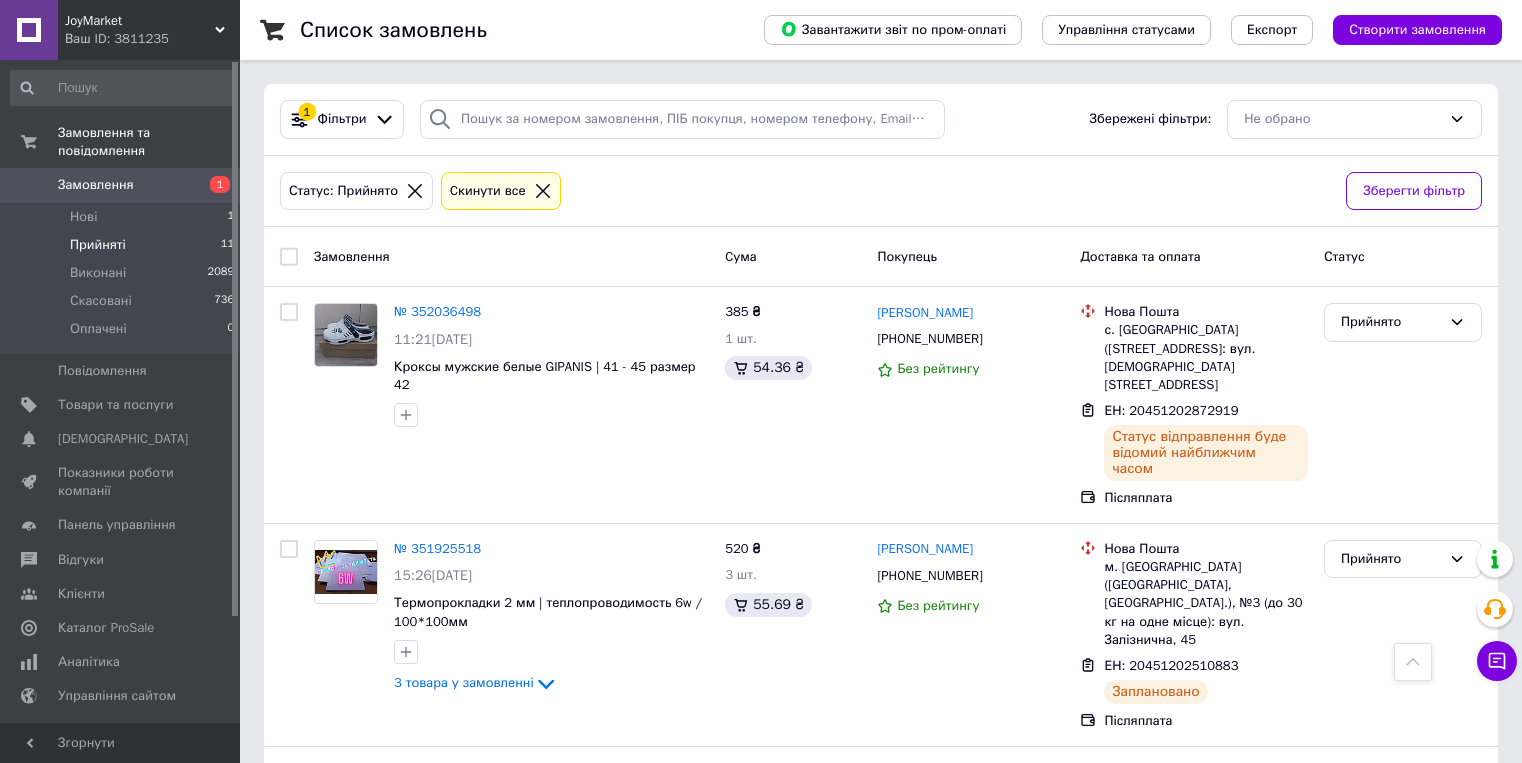 scroll, scrollTop: 1560, scrollLeft: 0, axis: vertical 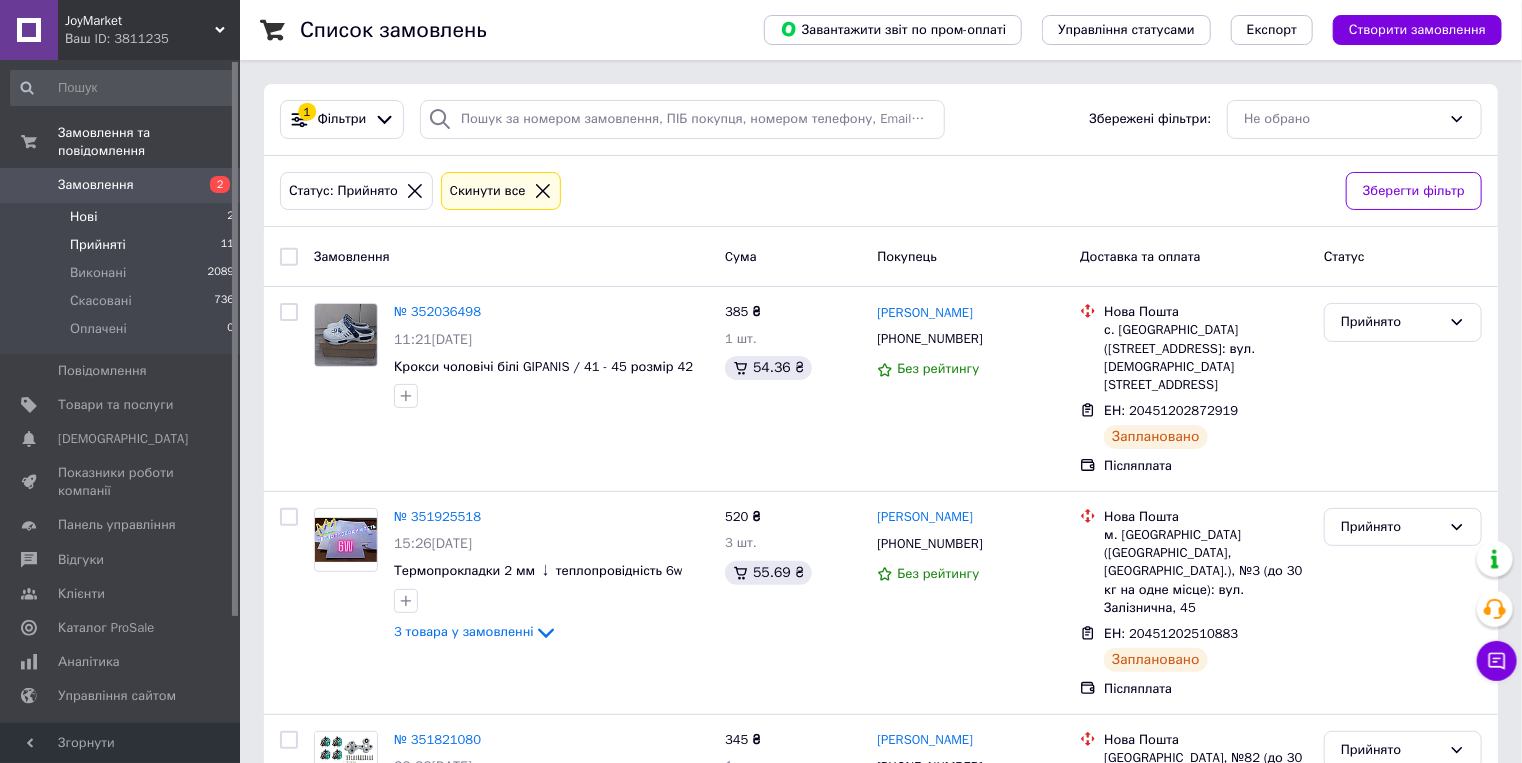 click on "Нові 2" at bounding box center (123, 217) 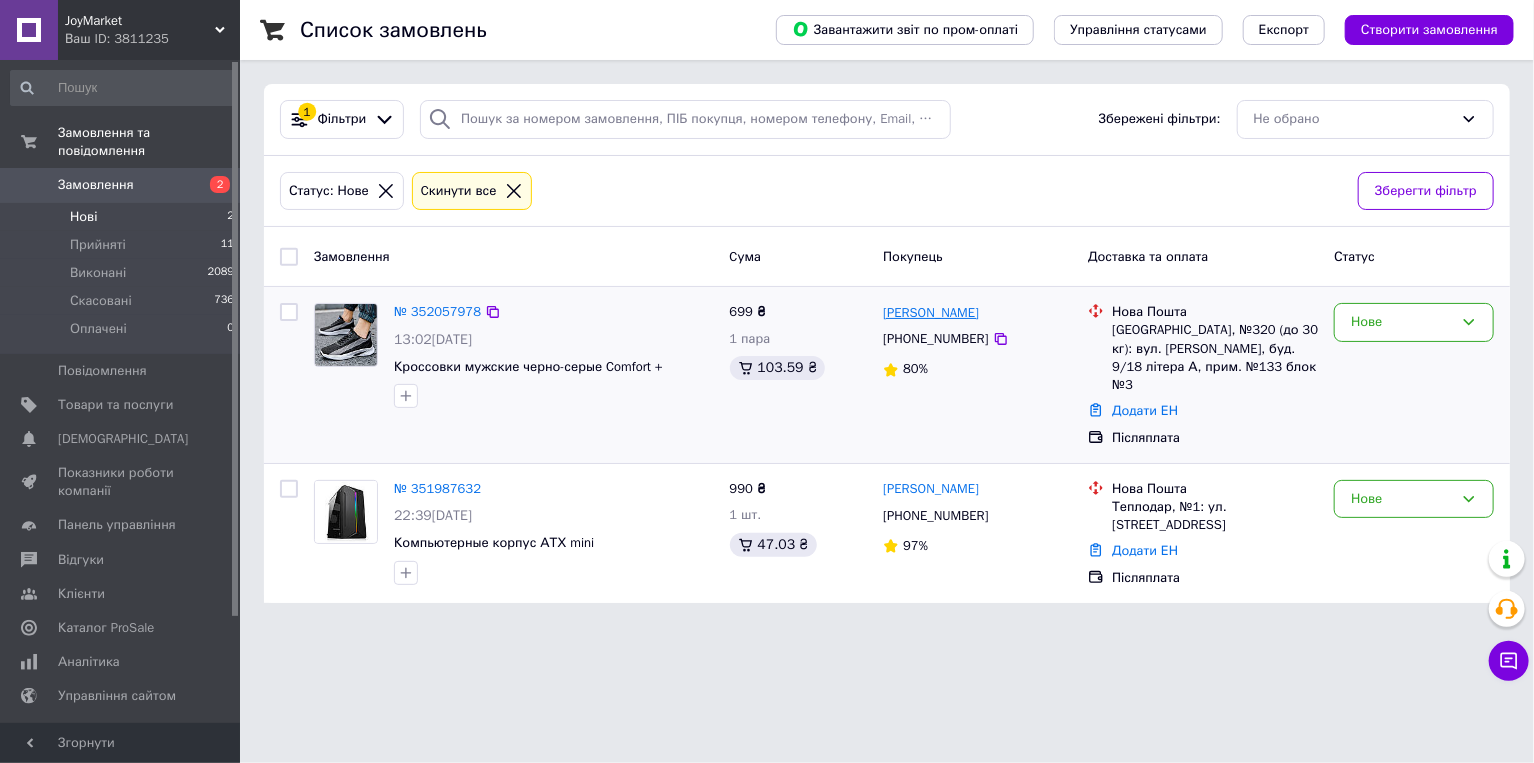 click on "[PERSON_NAME]" at bounding box center [931, 313] 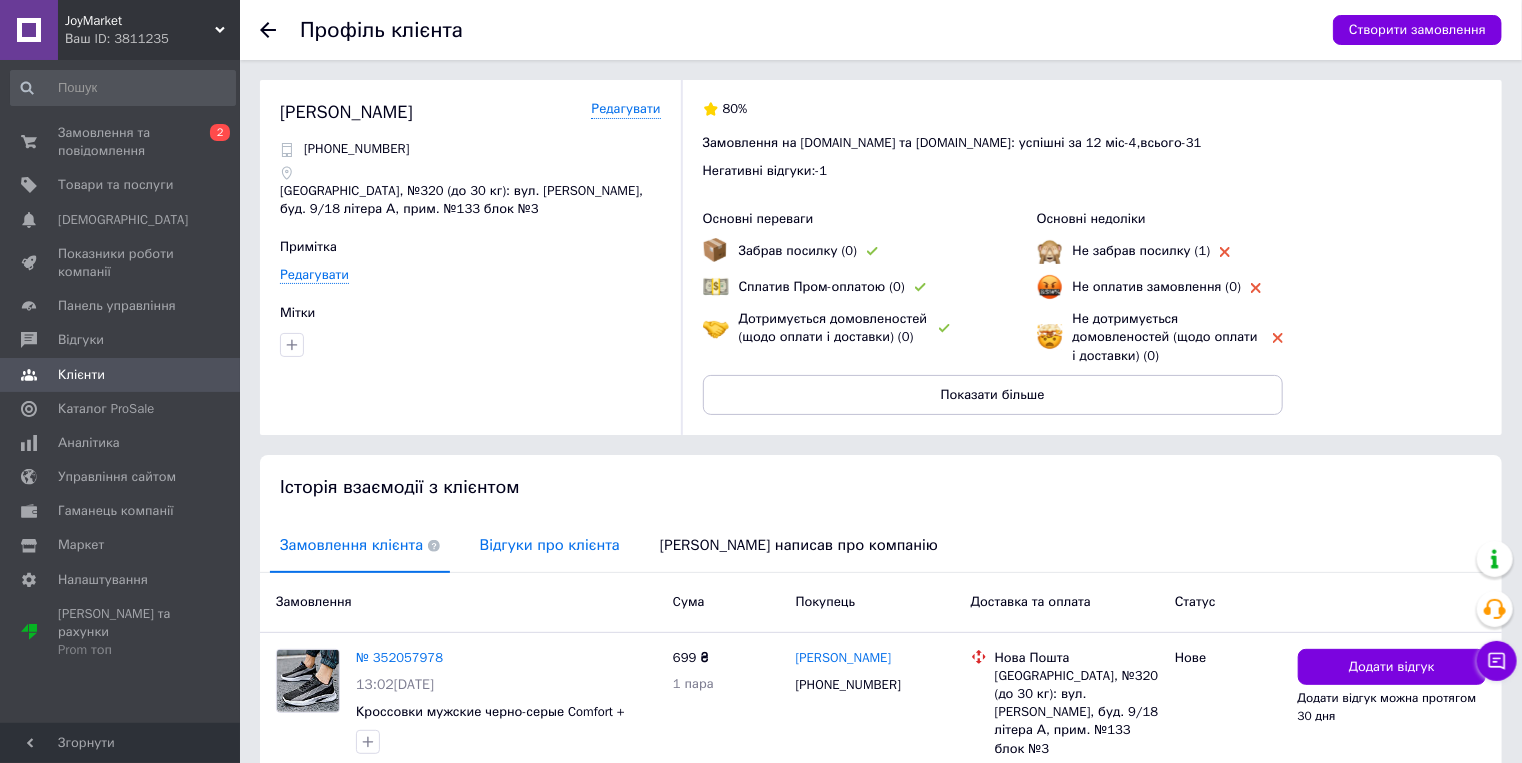 click on "Відгуки про клієнта" at bounding box center (550, 545) 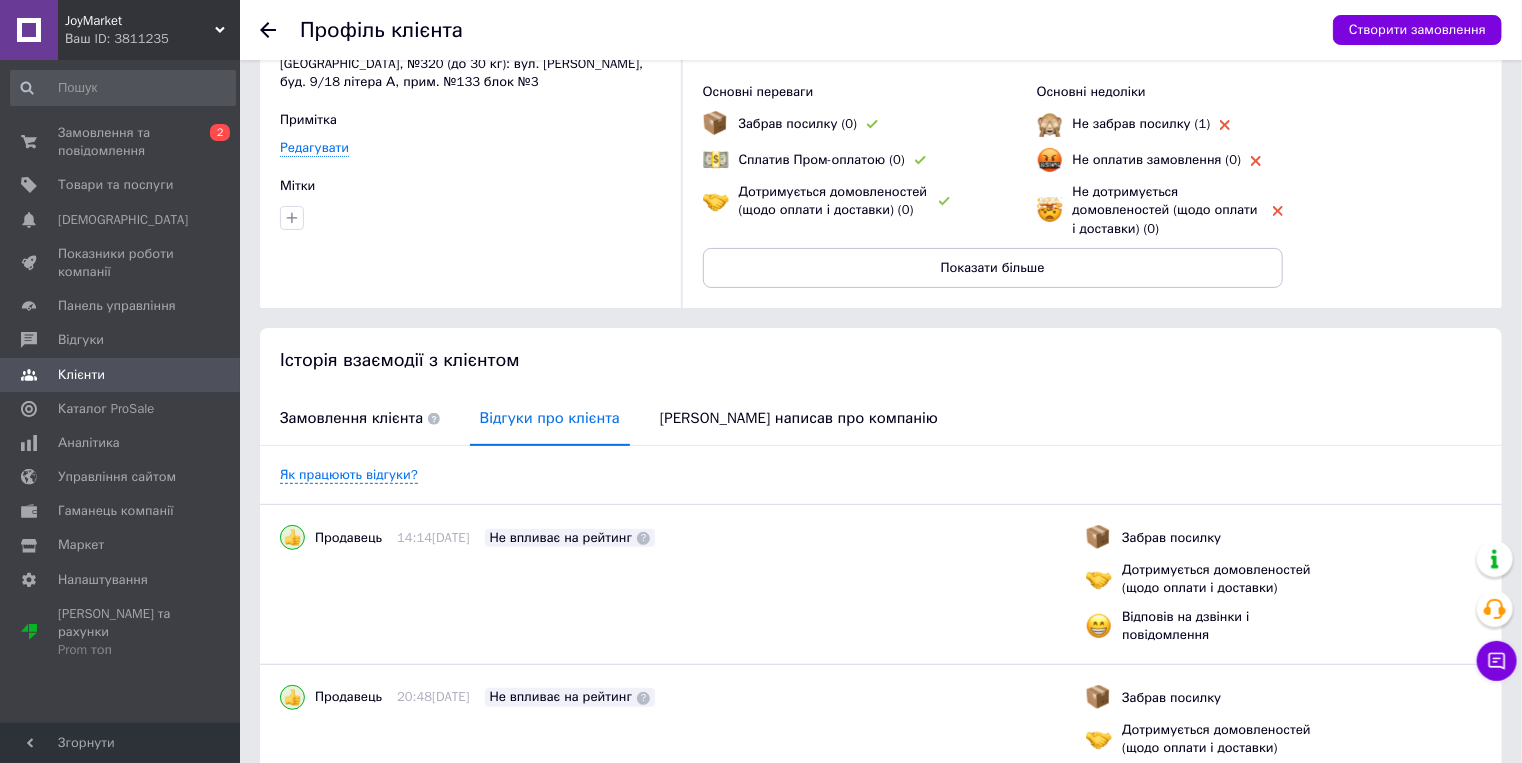 scroll, scrollTop: 0, scrollLeft: 0, axis: both 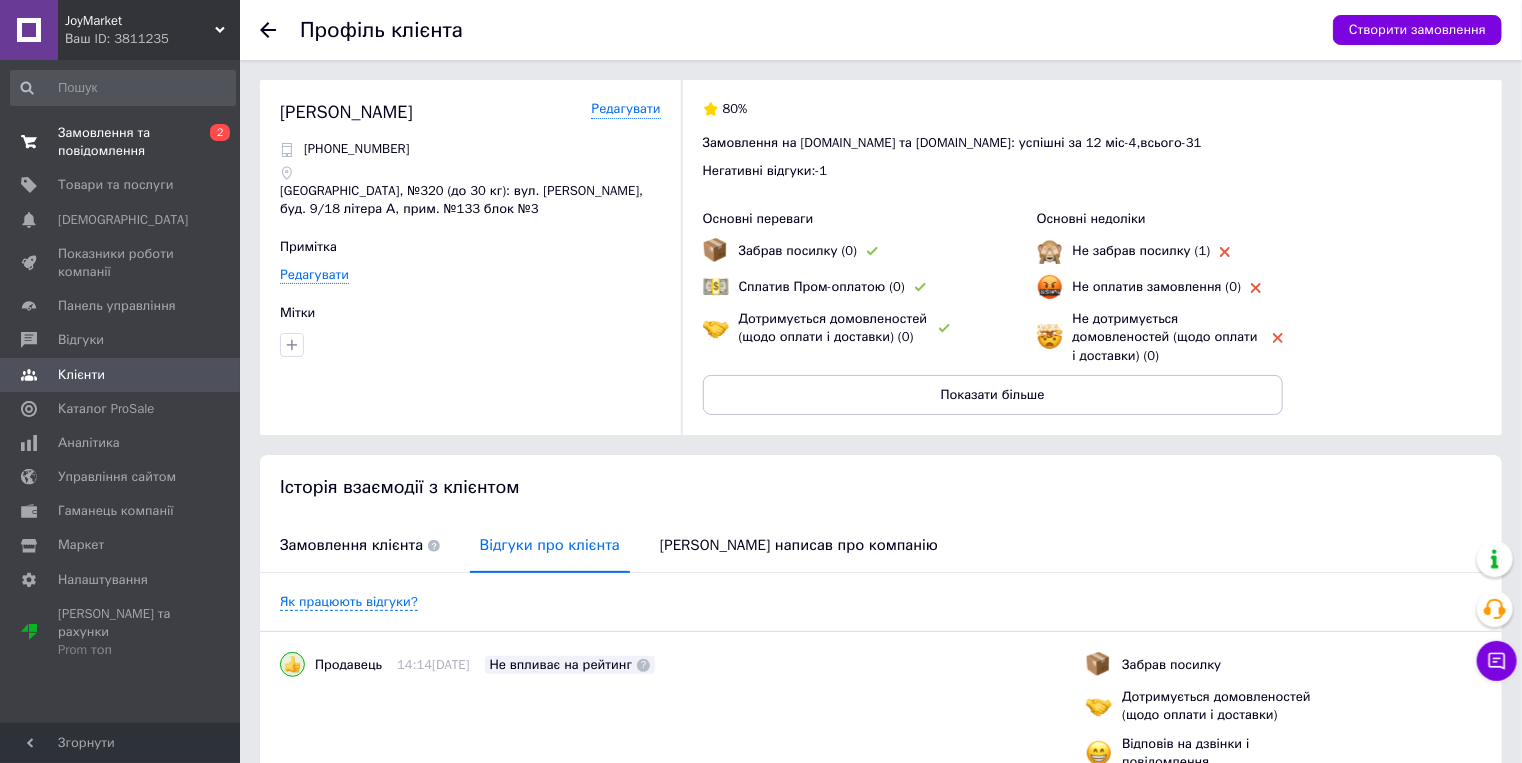 click on "Замовлення та повідомлення" at bounding box center (121, 142) 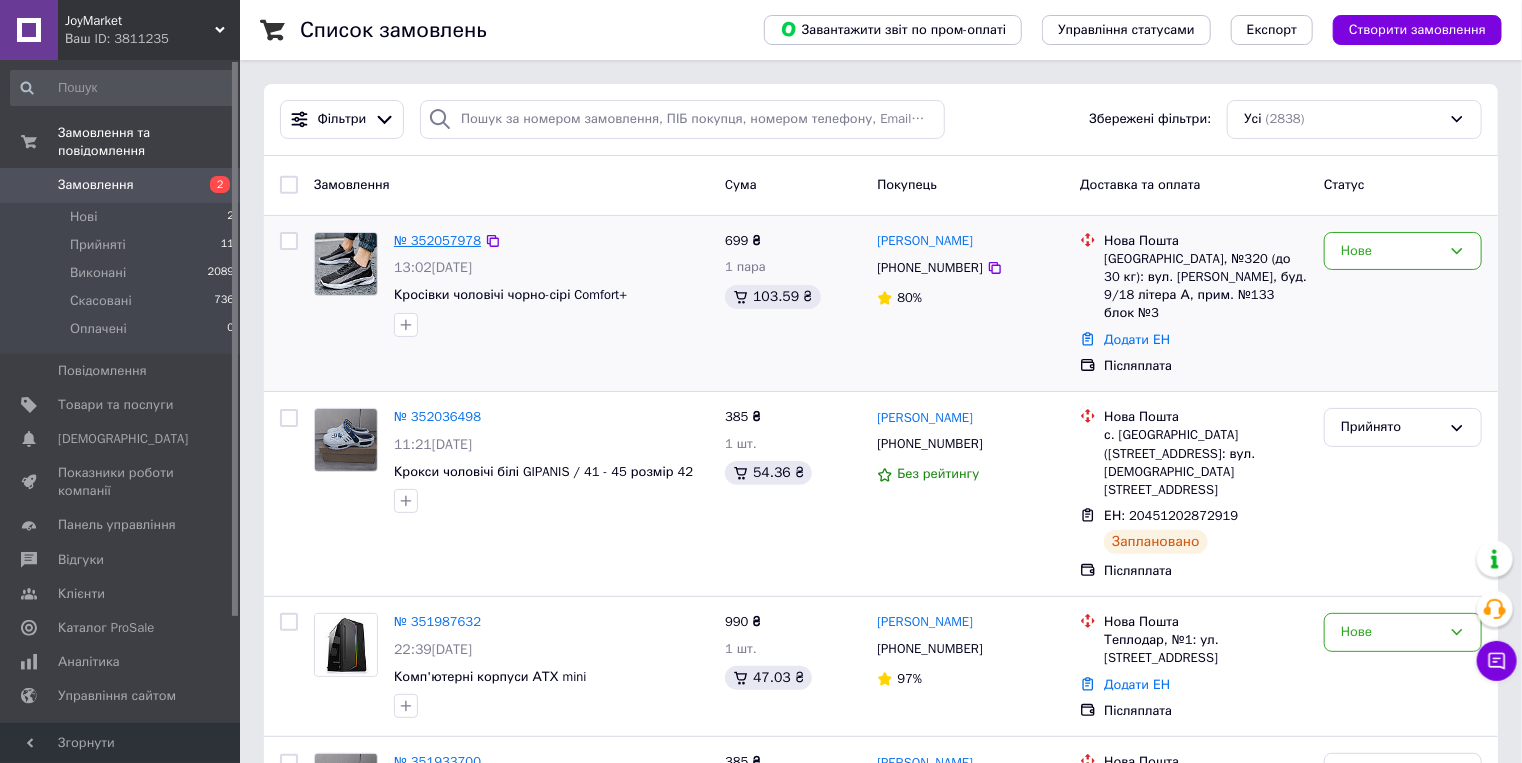 click on "№ 352057978" at bounding box center (437, 240) 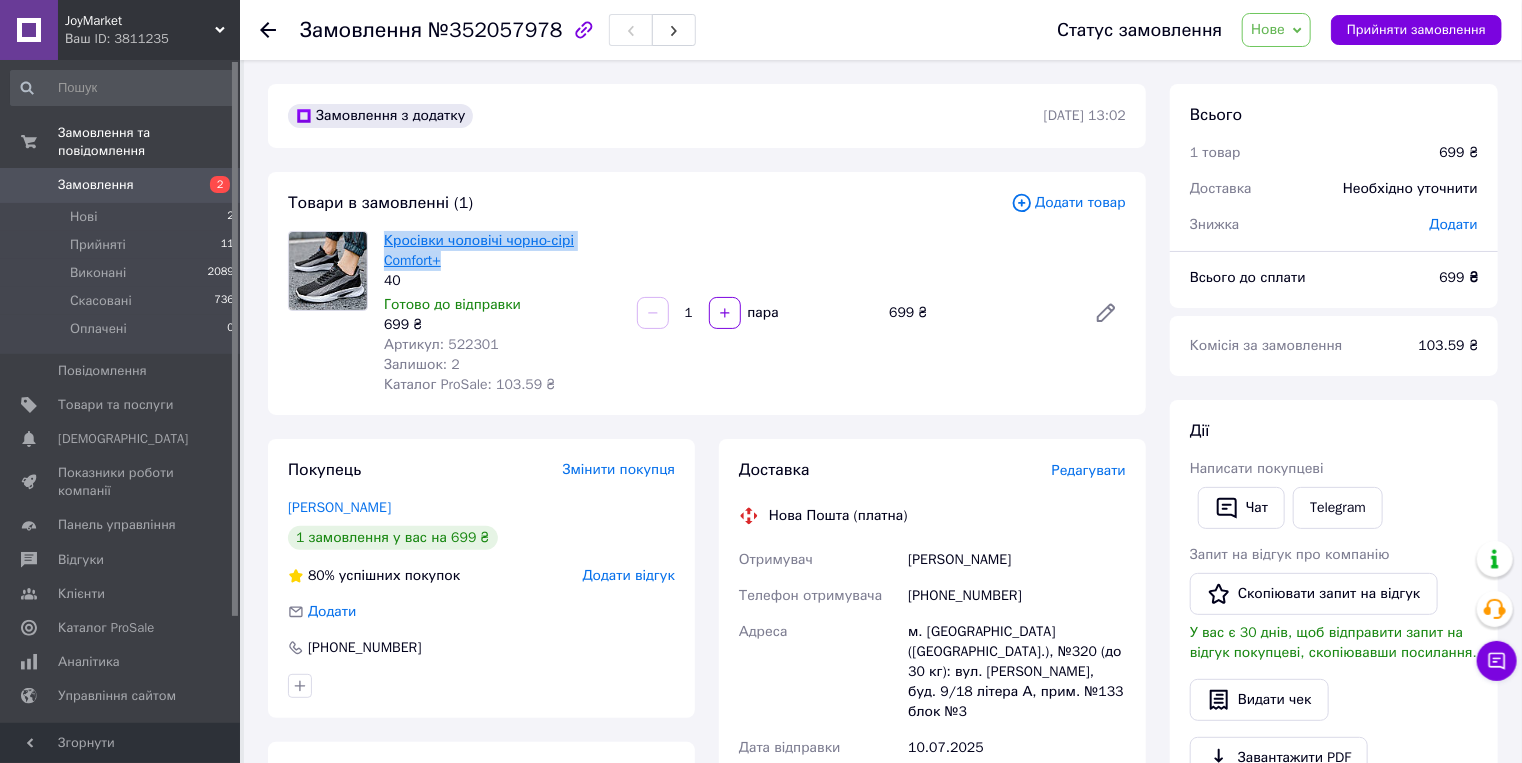 drag, startPoint x: 459, startPoint y: 260, endPoint x: 385, endPoint y: 244, distance: 75.70998 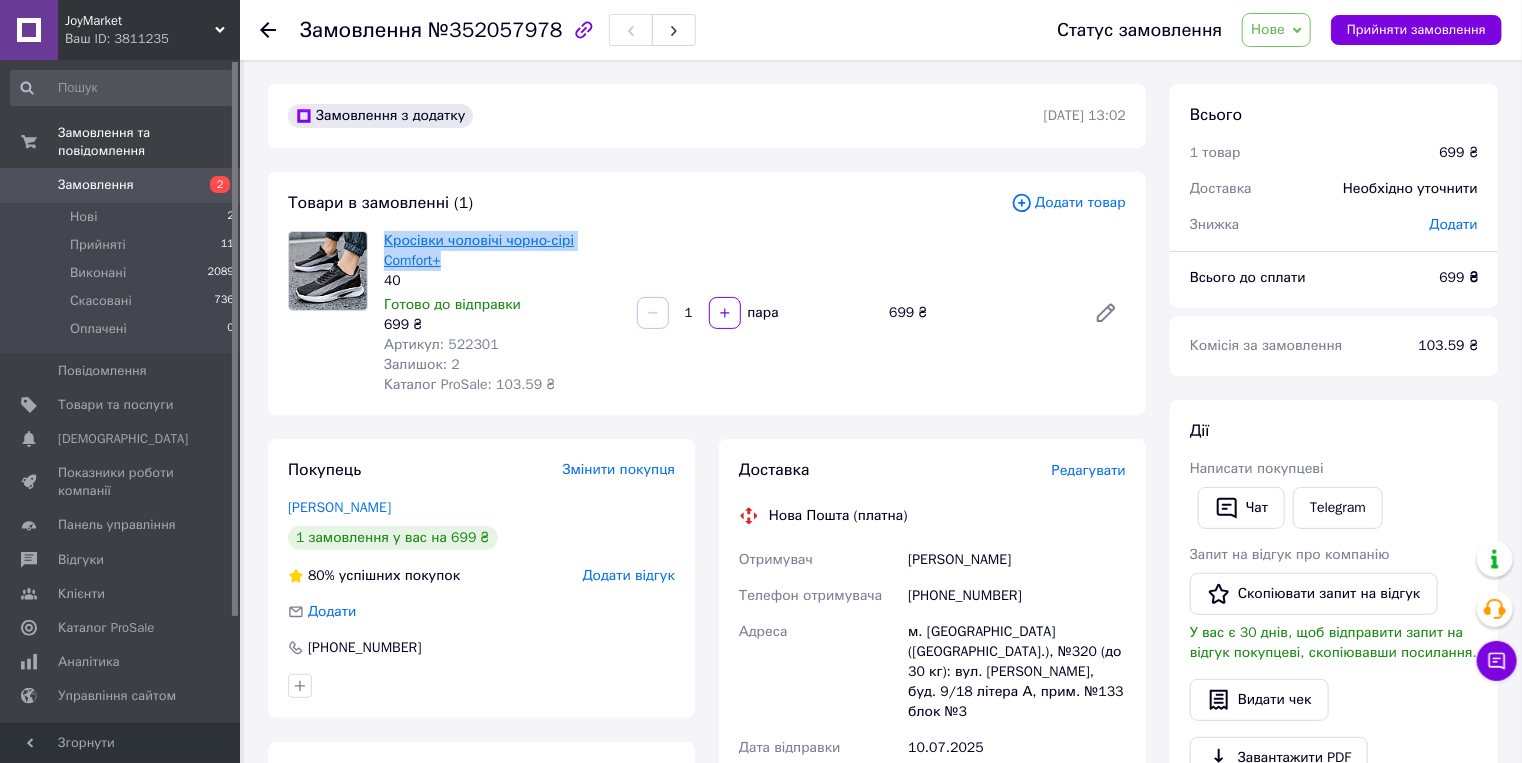 copy on "Кросівки чоловічі чорно-сірі Comfort+" 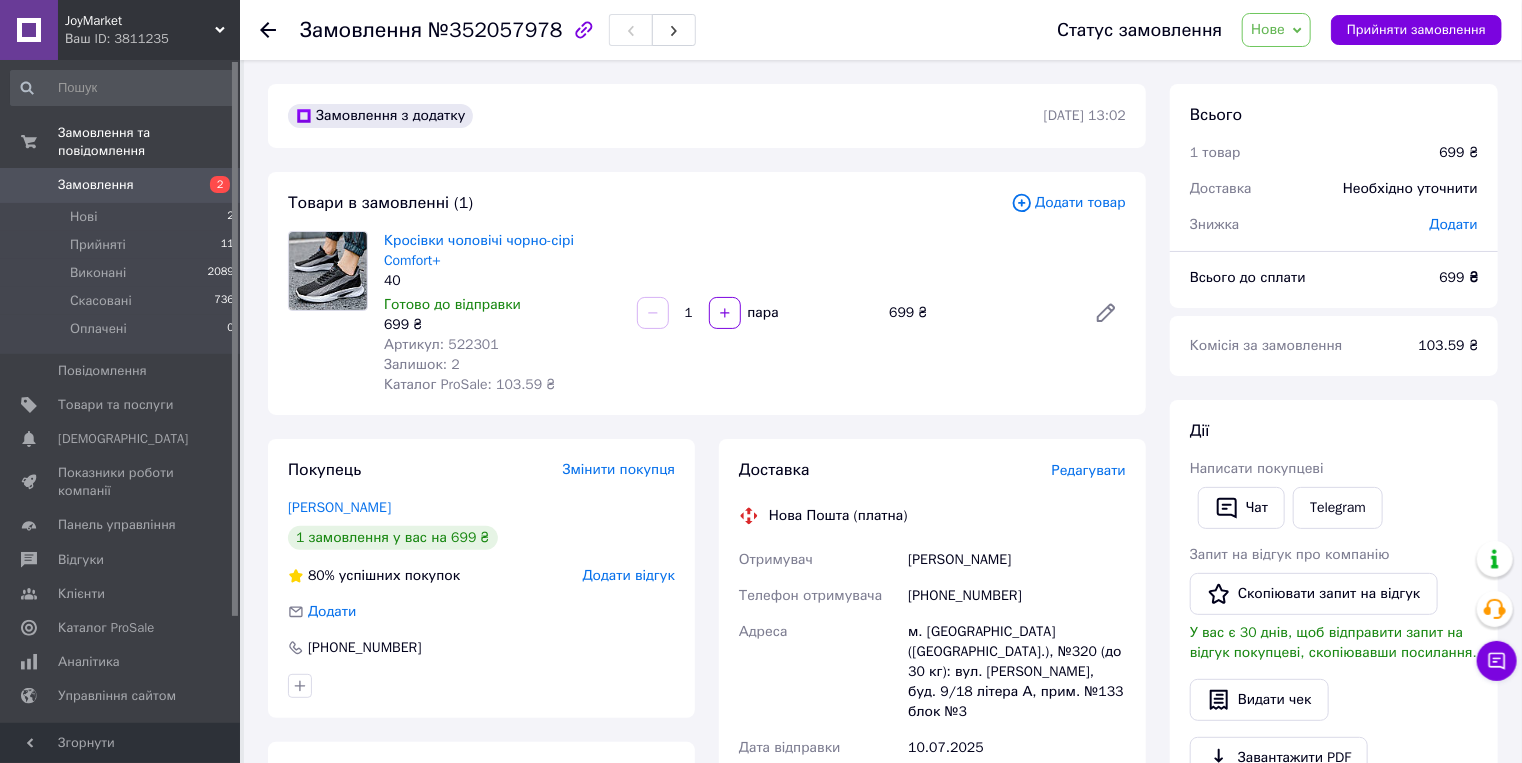 click on "Додати товар" at bounding box center [1068, 203] 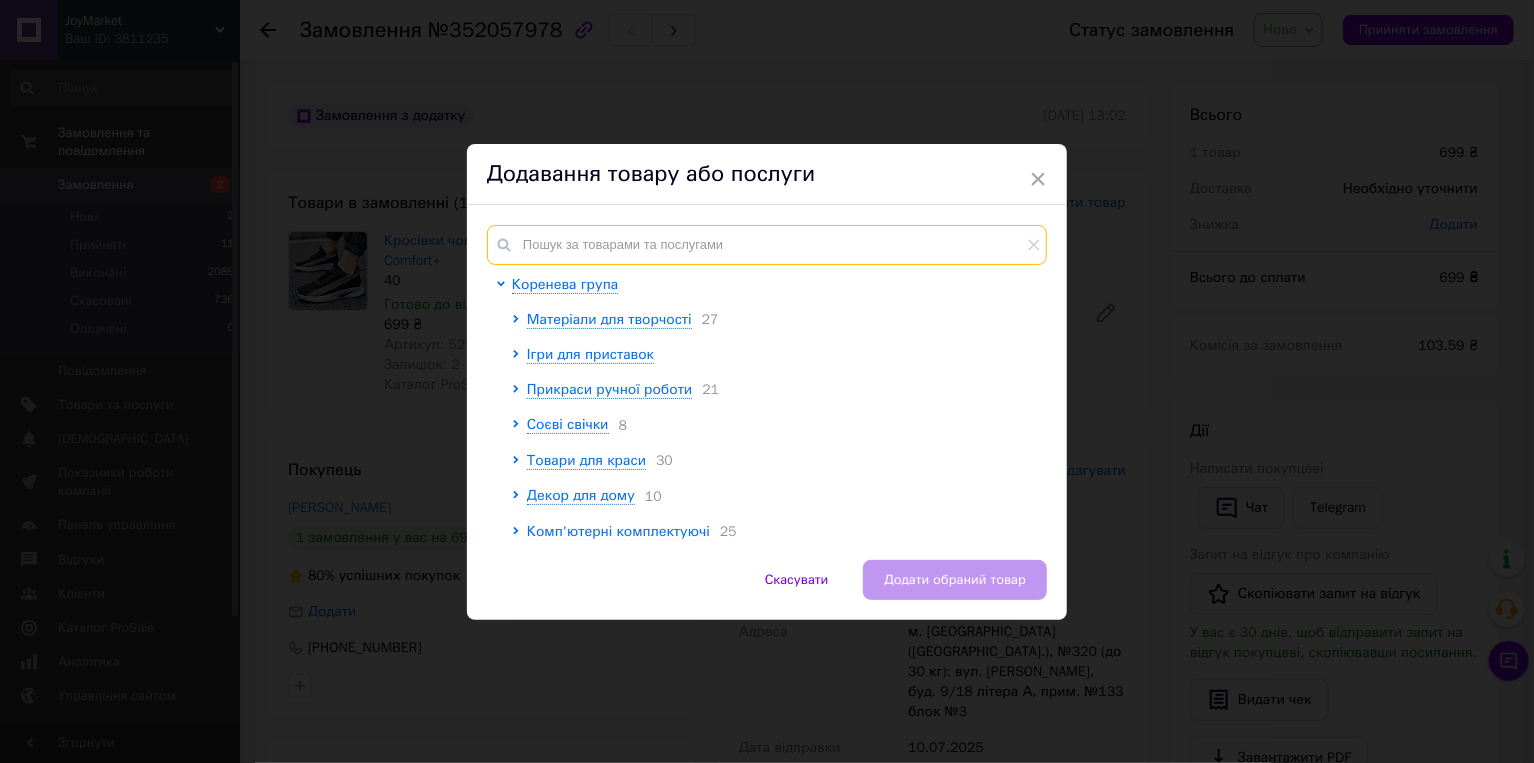 paste on "Кросівки чоловічі чорно-сірі Comfort+" 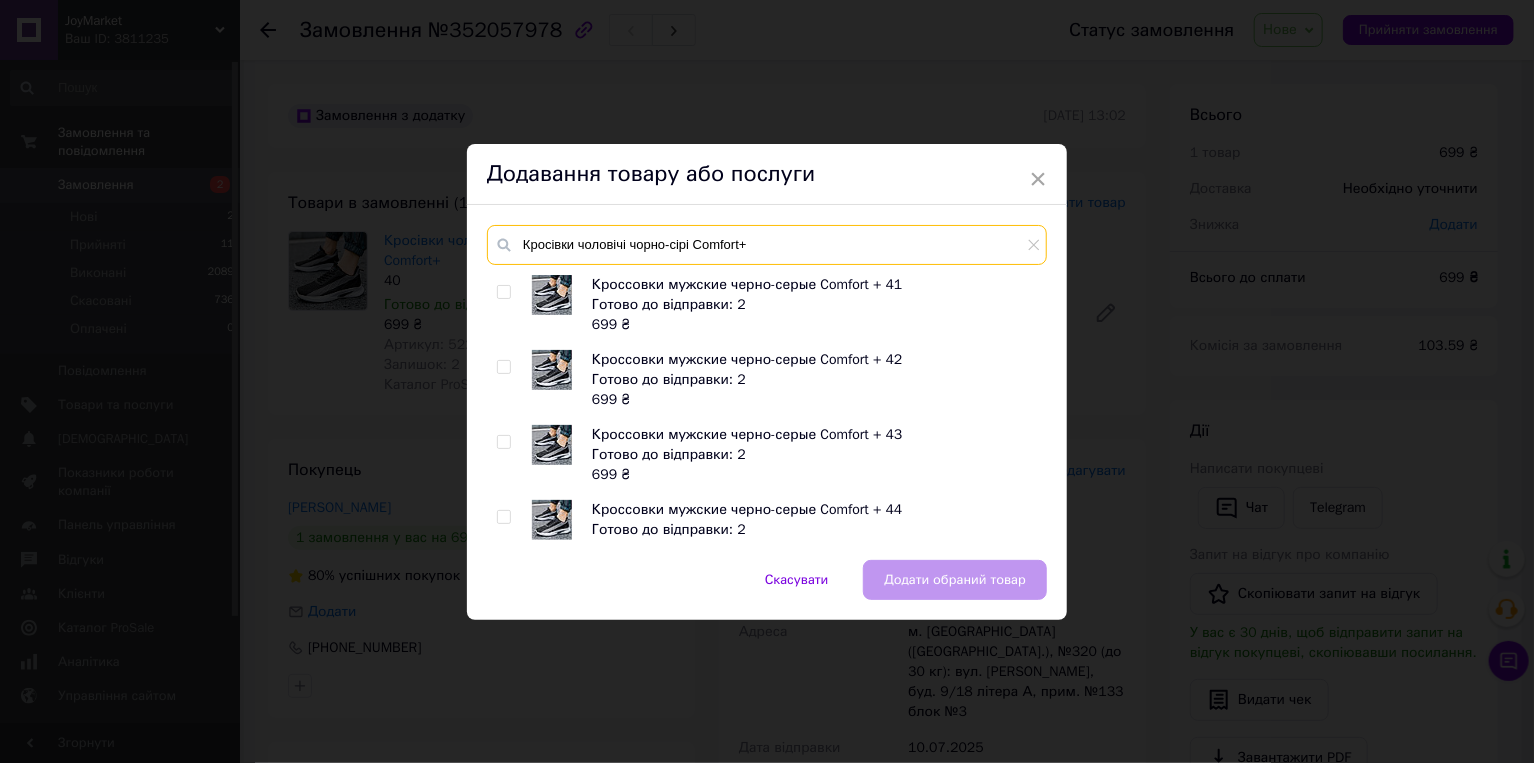 type on "Кросівки чоловічі чорно-сірі Comfort+" 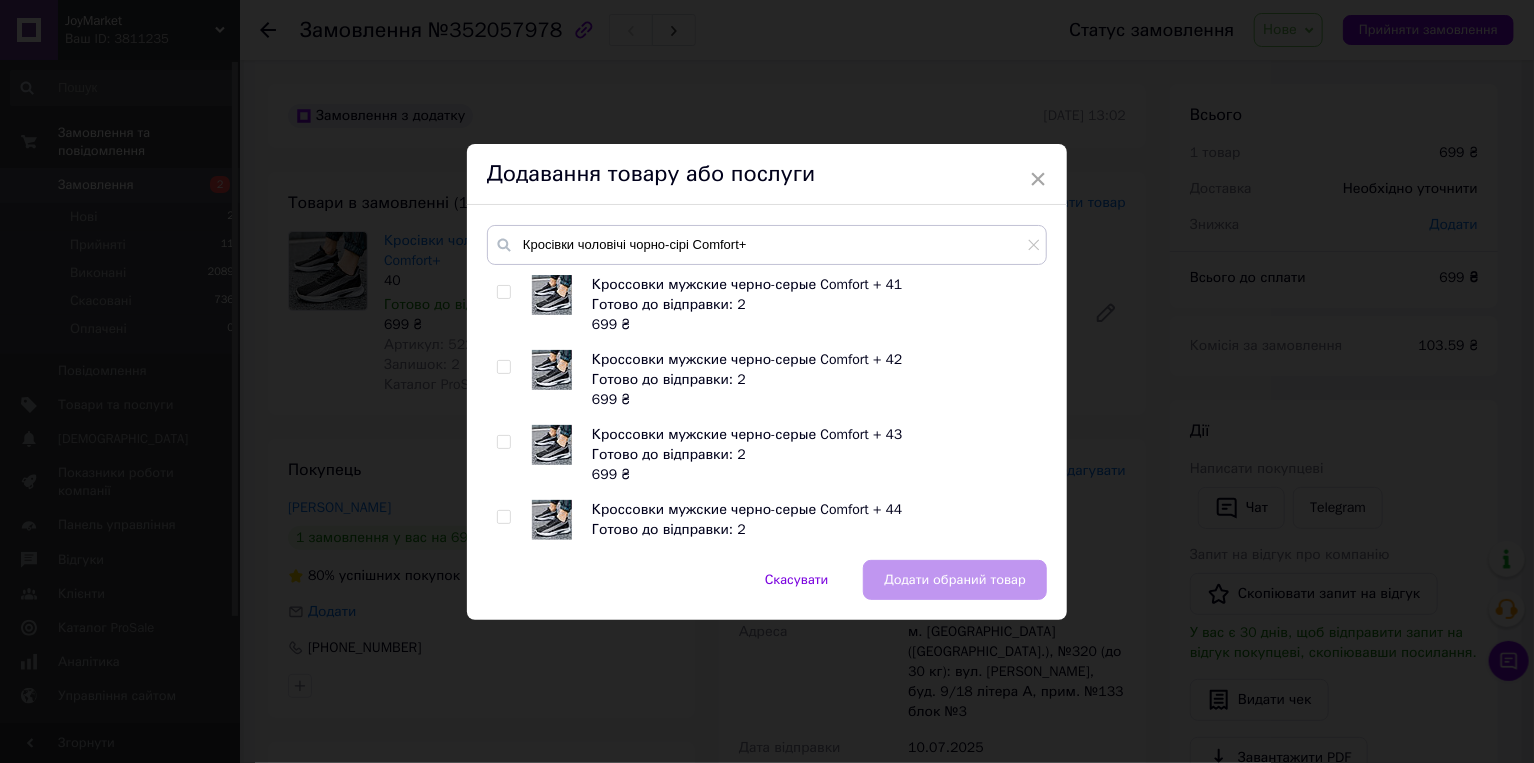 click at bounding box center [503, 442] 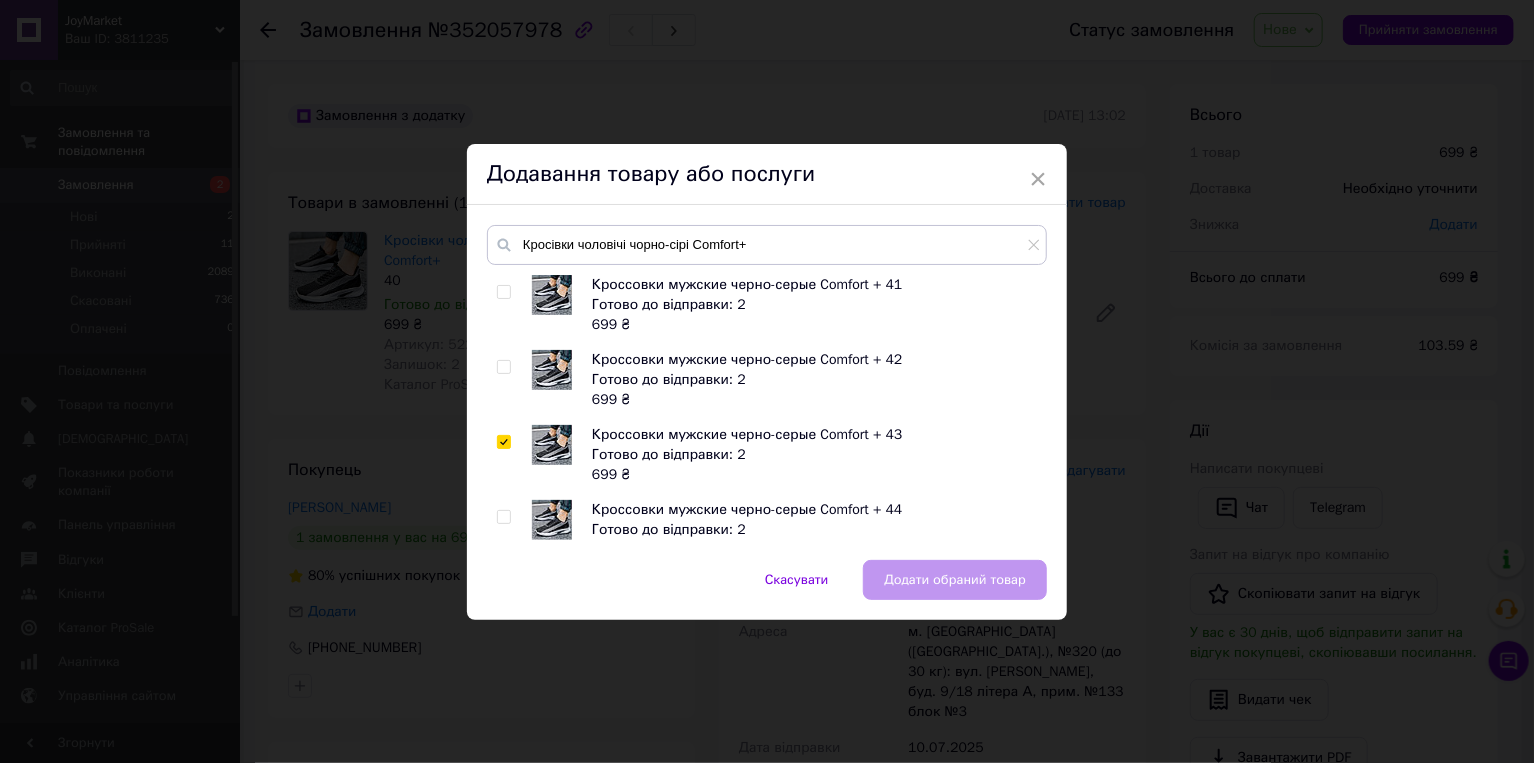 checkbox on "true" 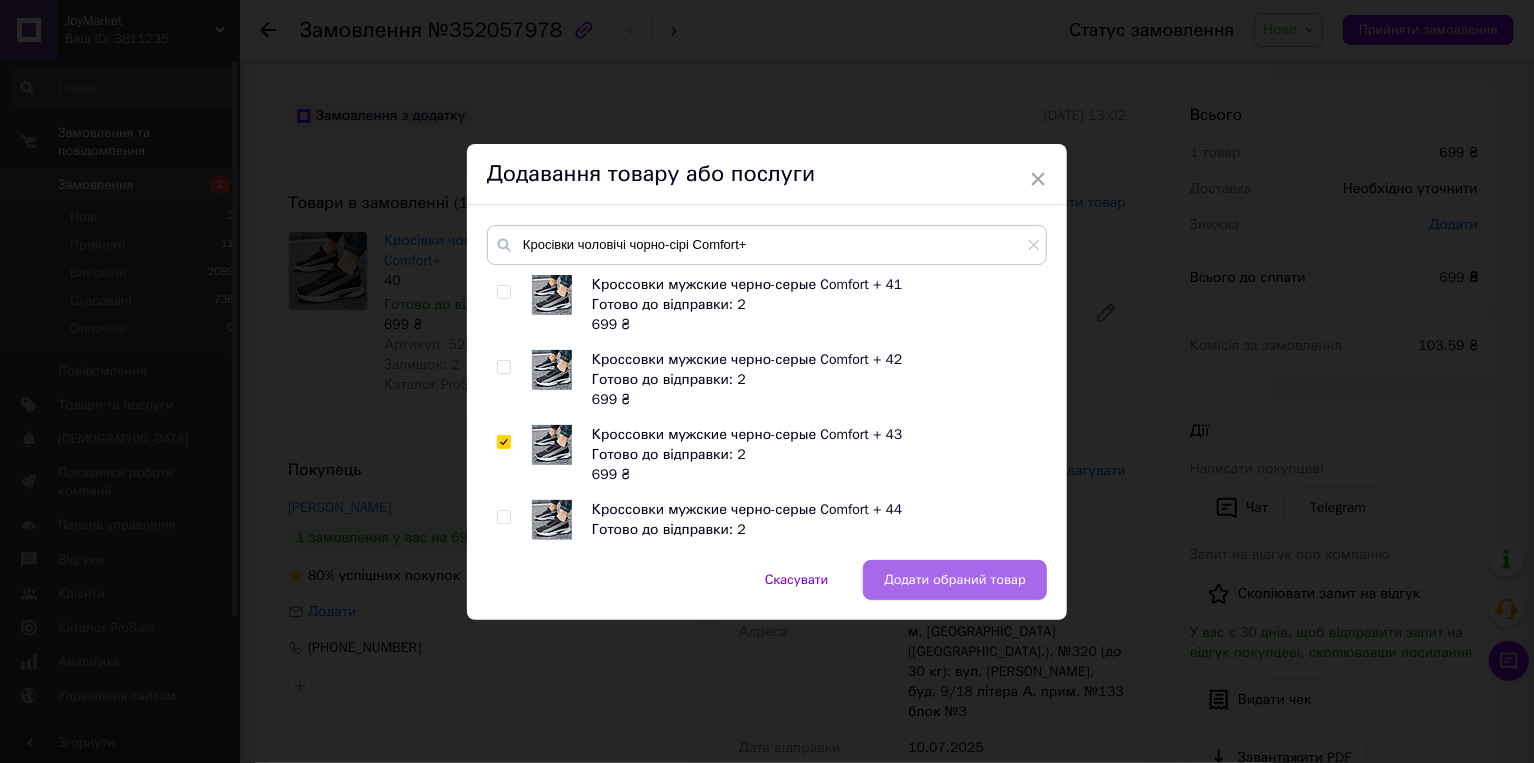 click on "Додати обраний товар" at bounding box center [955, 580] 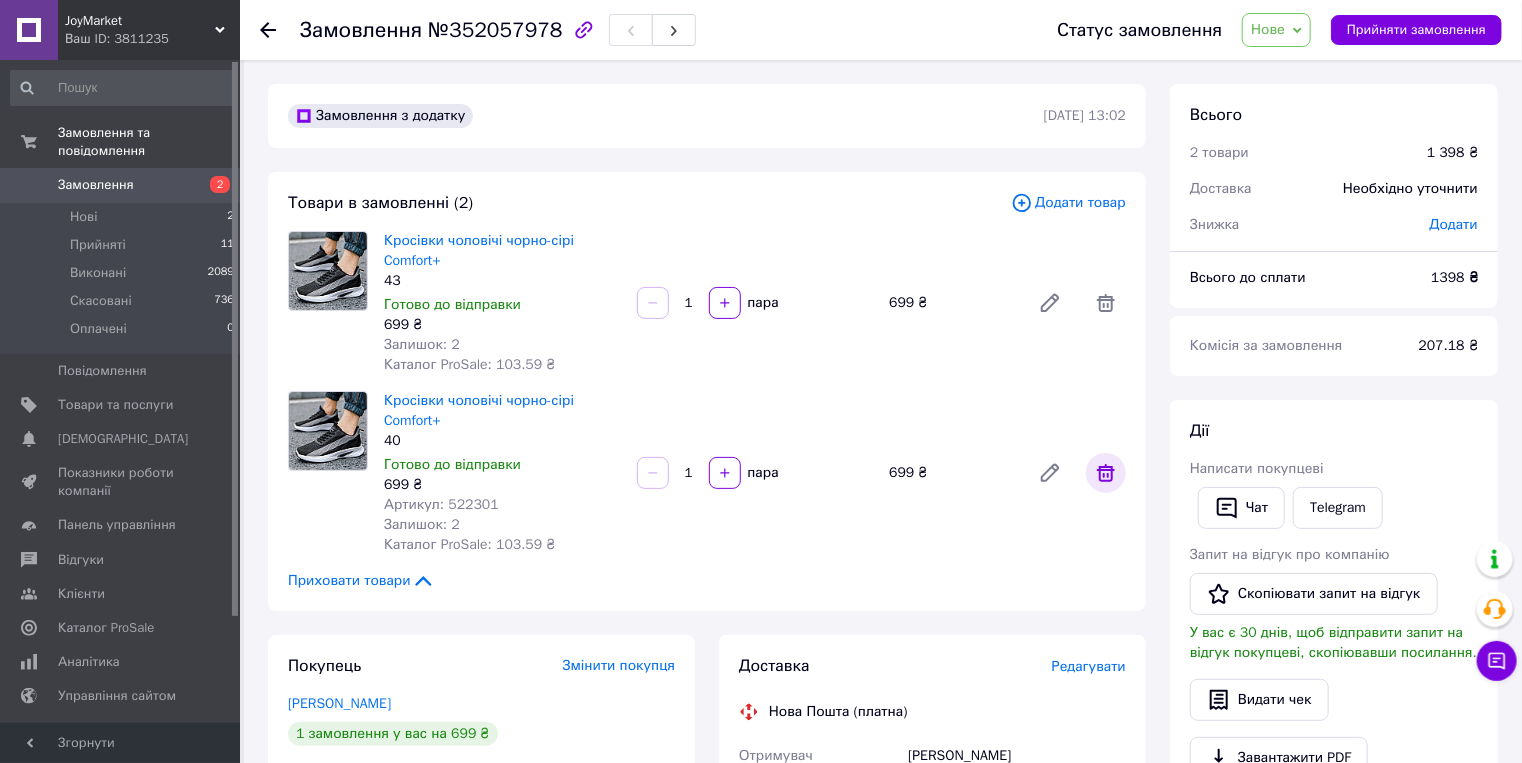 click 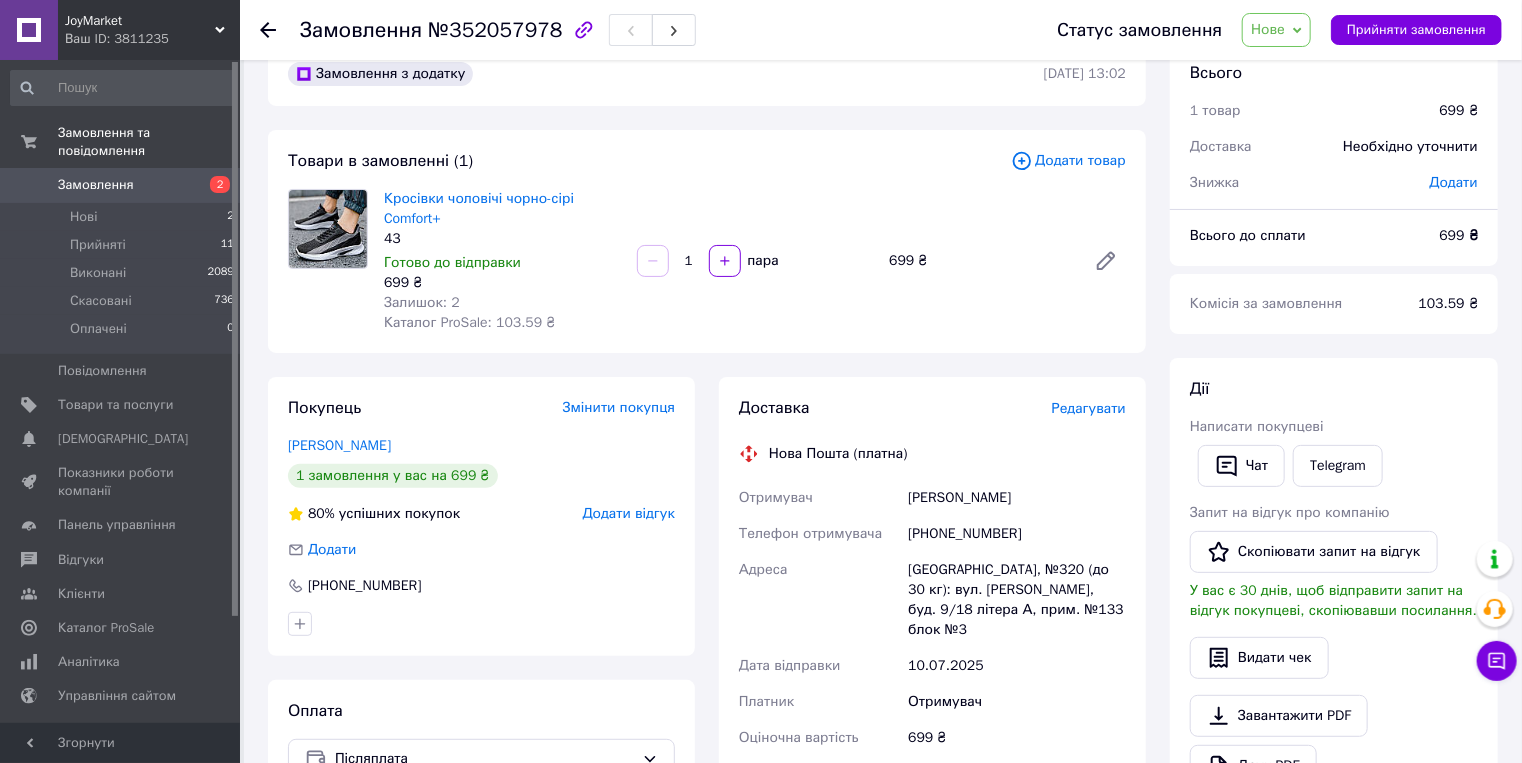 scroll, scrollTop: 0, scrollLeft: 0, axis: both 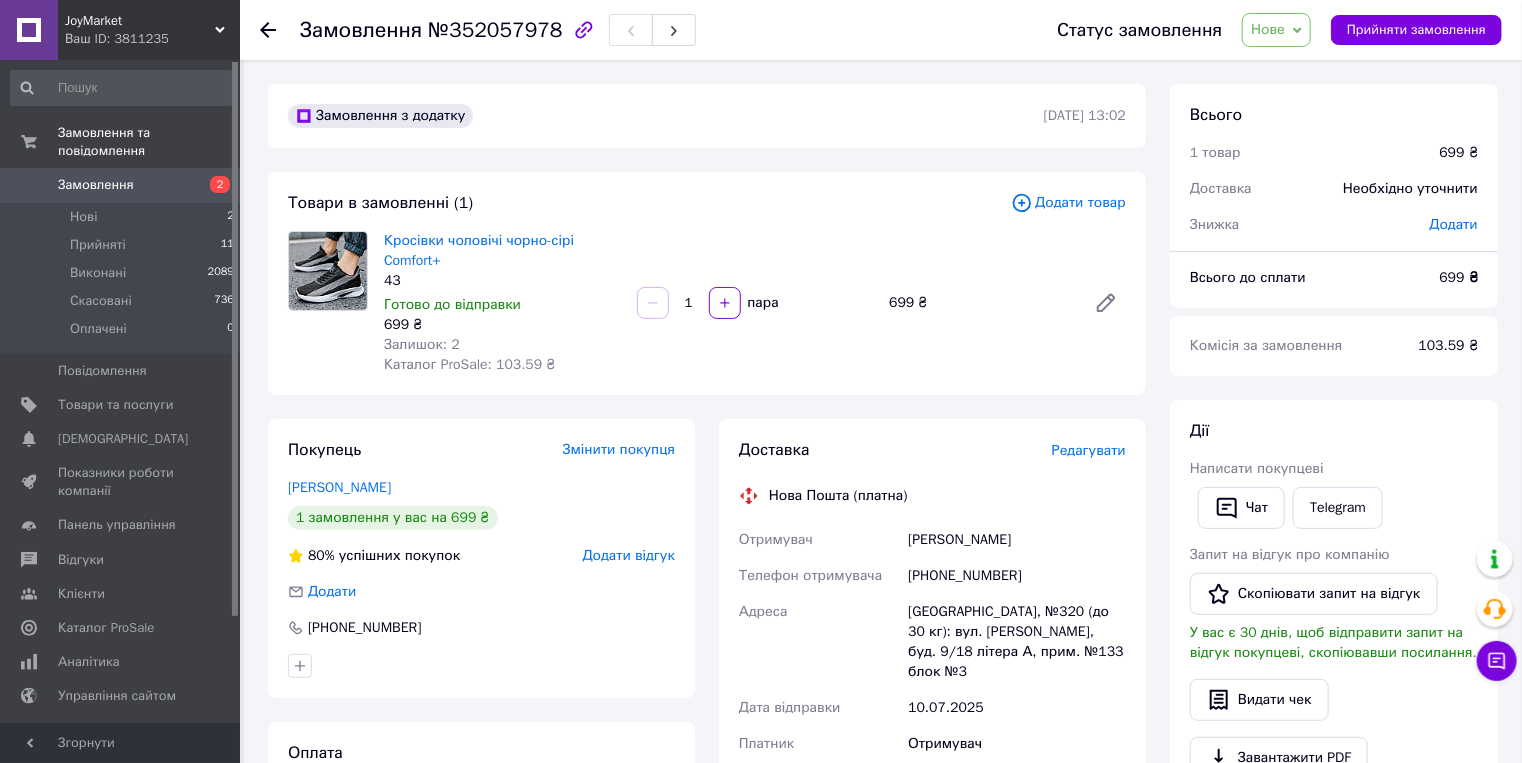 click on "Нове" at bounding box center (1276, 30) 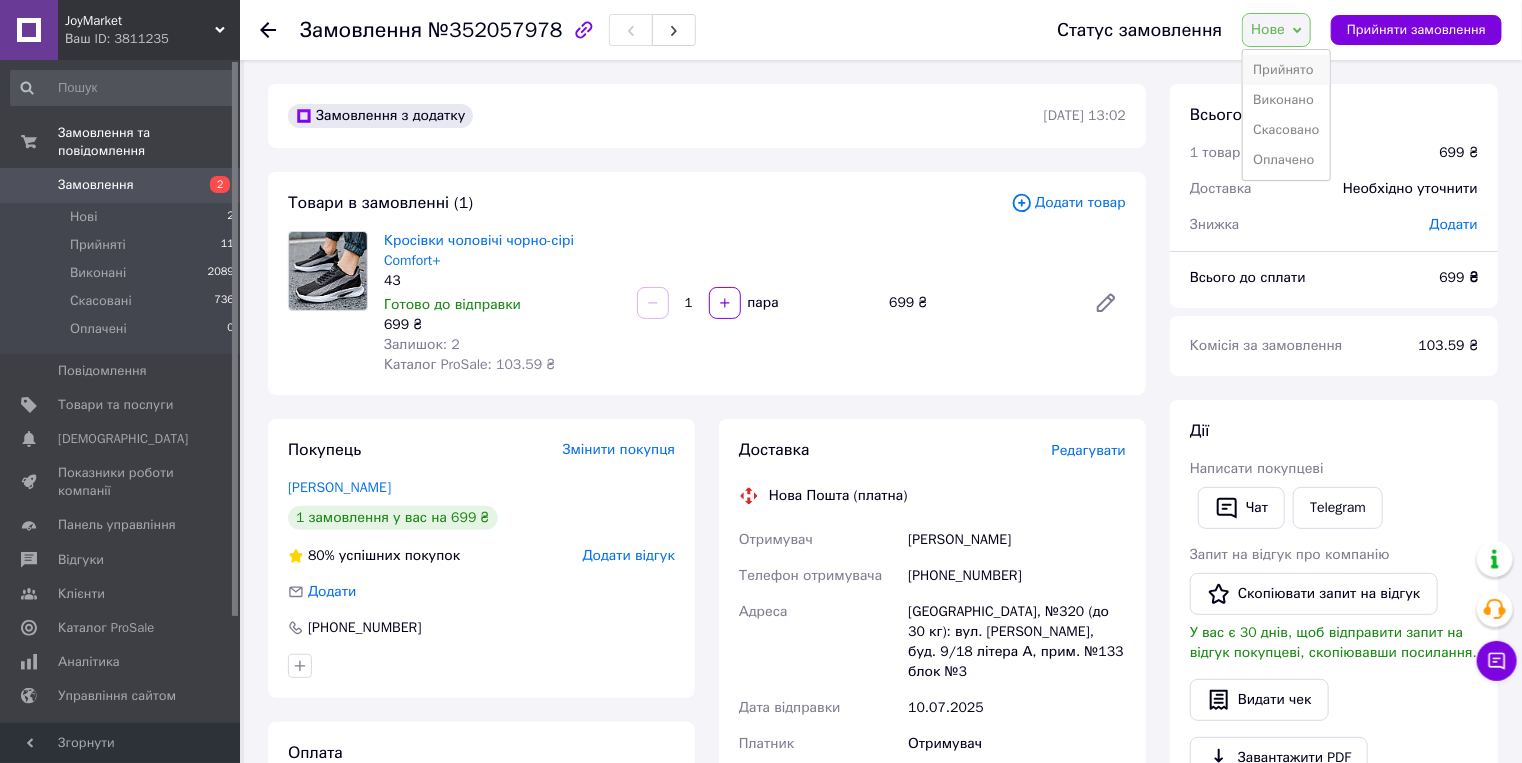 click on "Прийнято" at bounding box center [1286, 70] 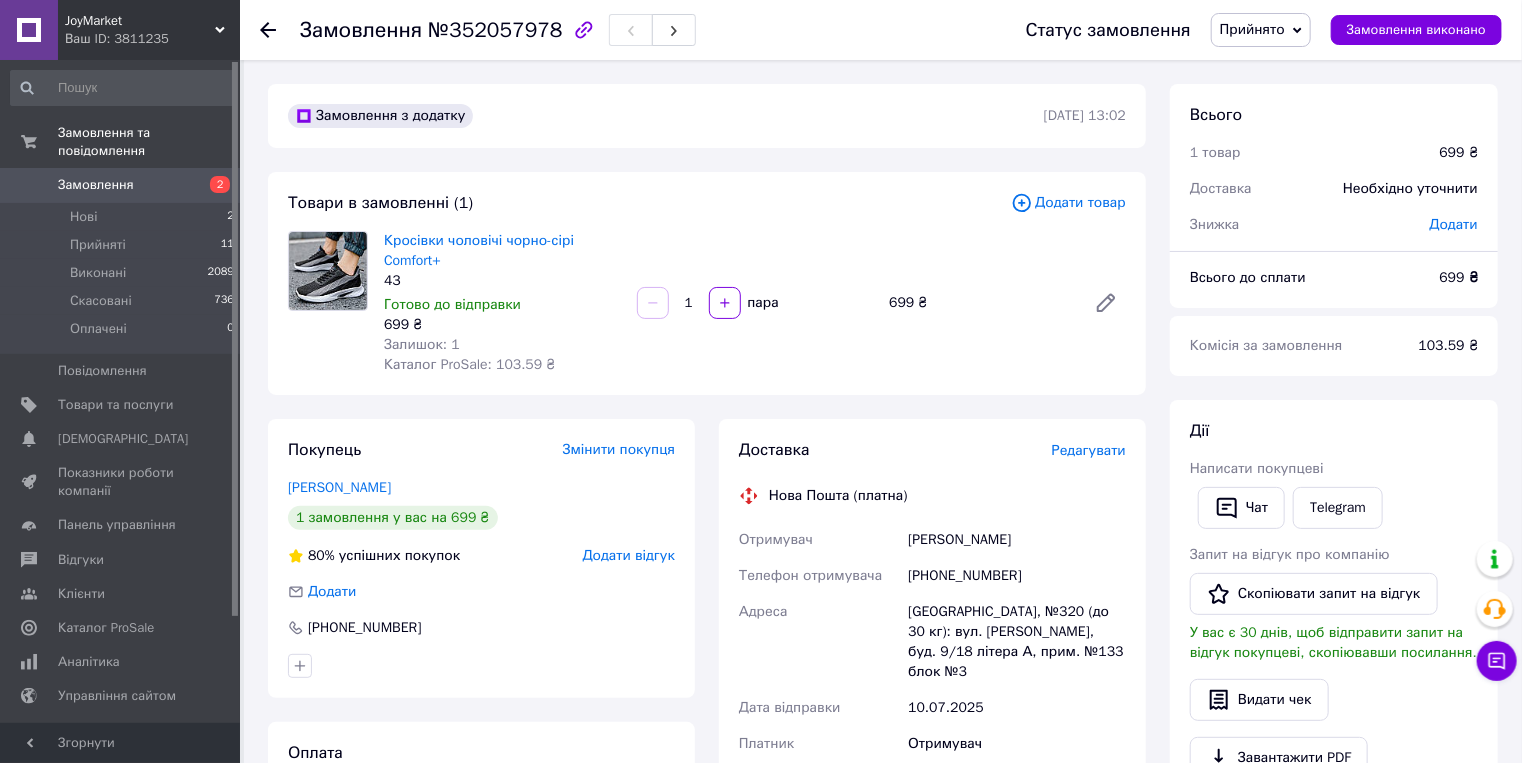 click on "Замовлення" at bounding box center (121, 185) 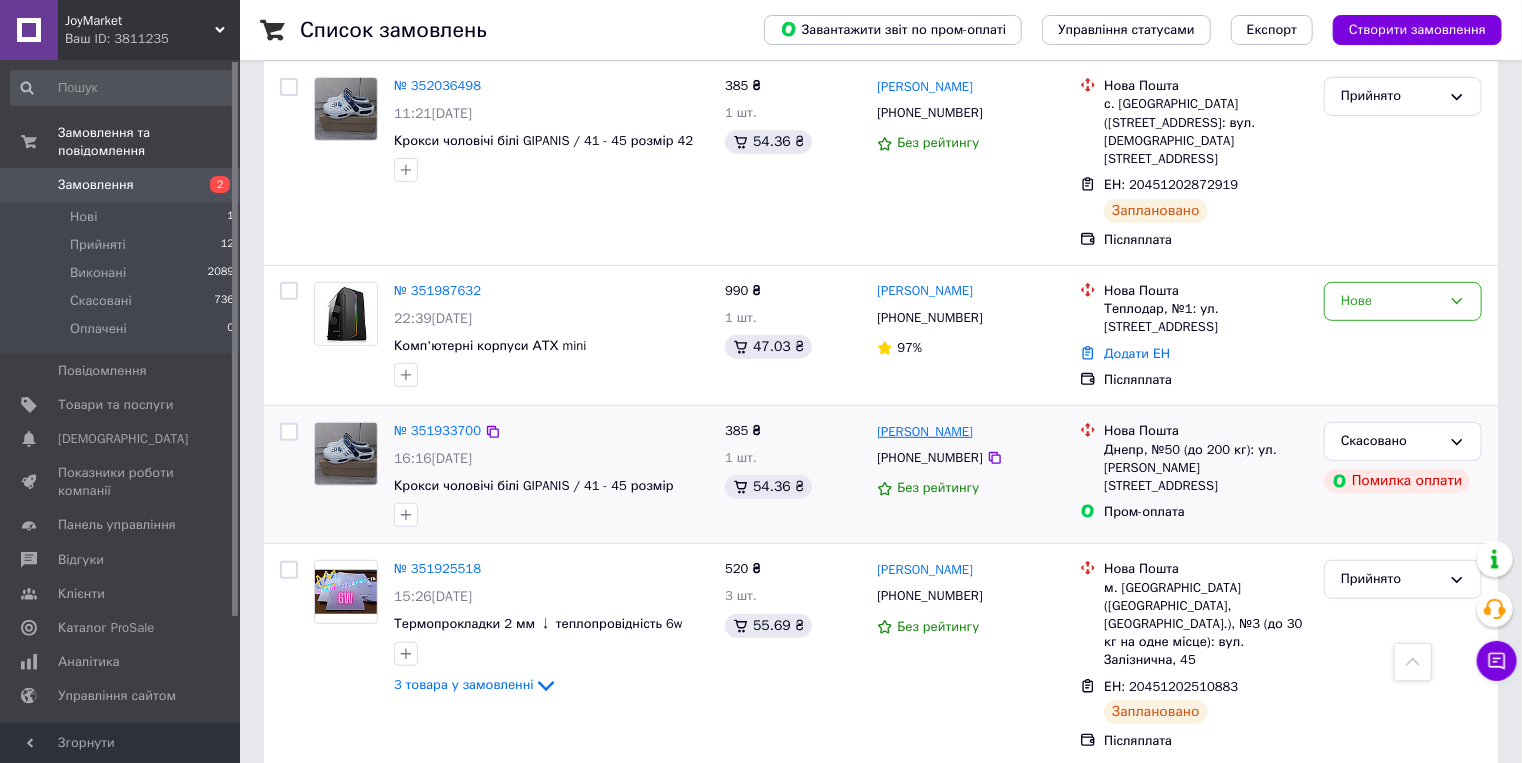 scroll, scrollTop: 240, scrollLeft: 0, axis: vertical 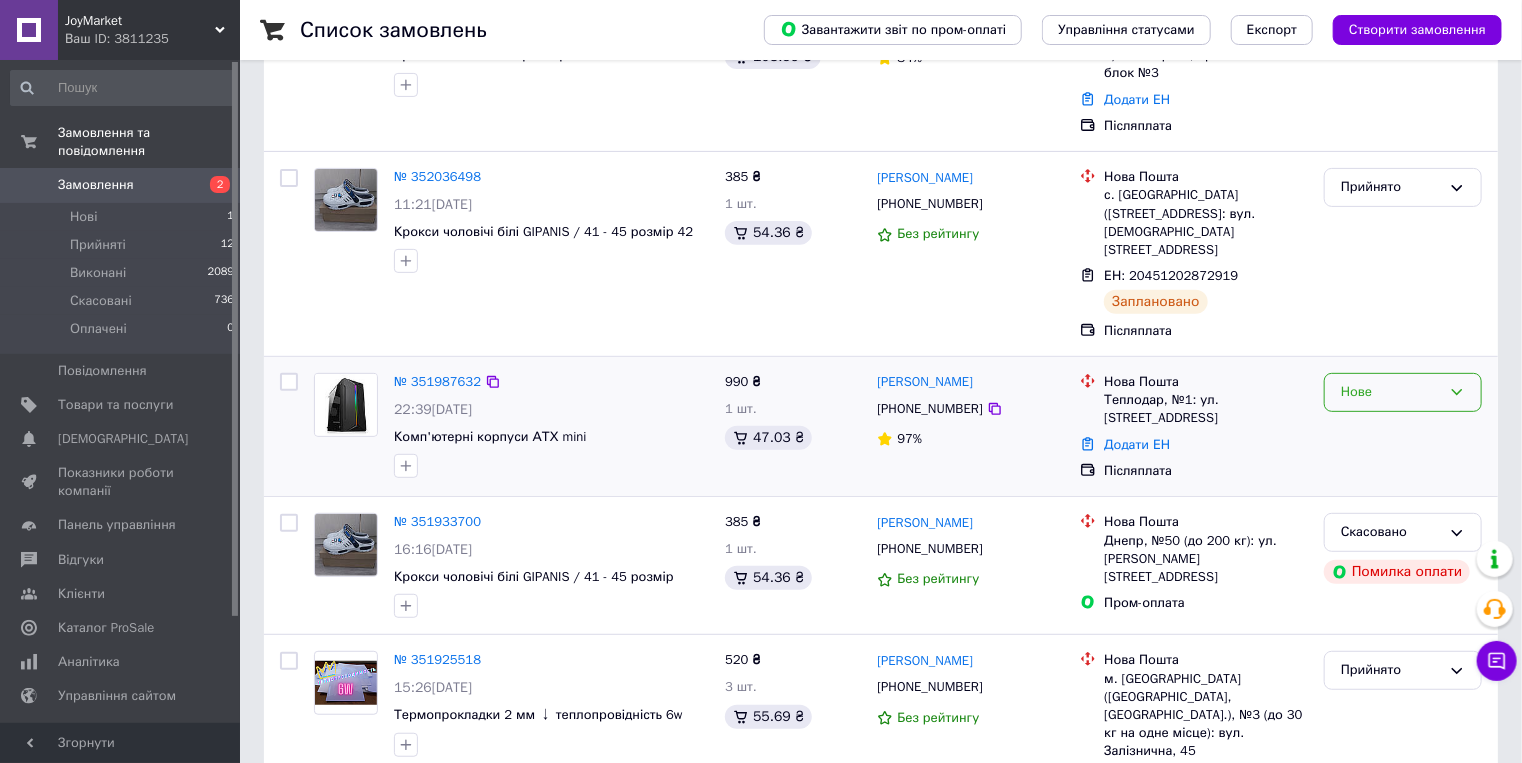 click on "Нове" at bounding box center (1391, 392) 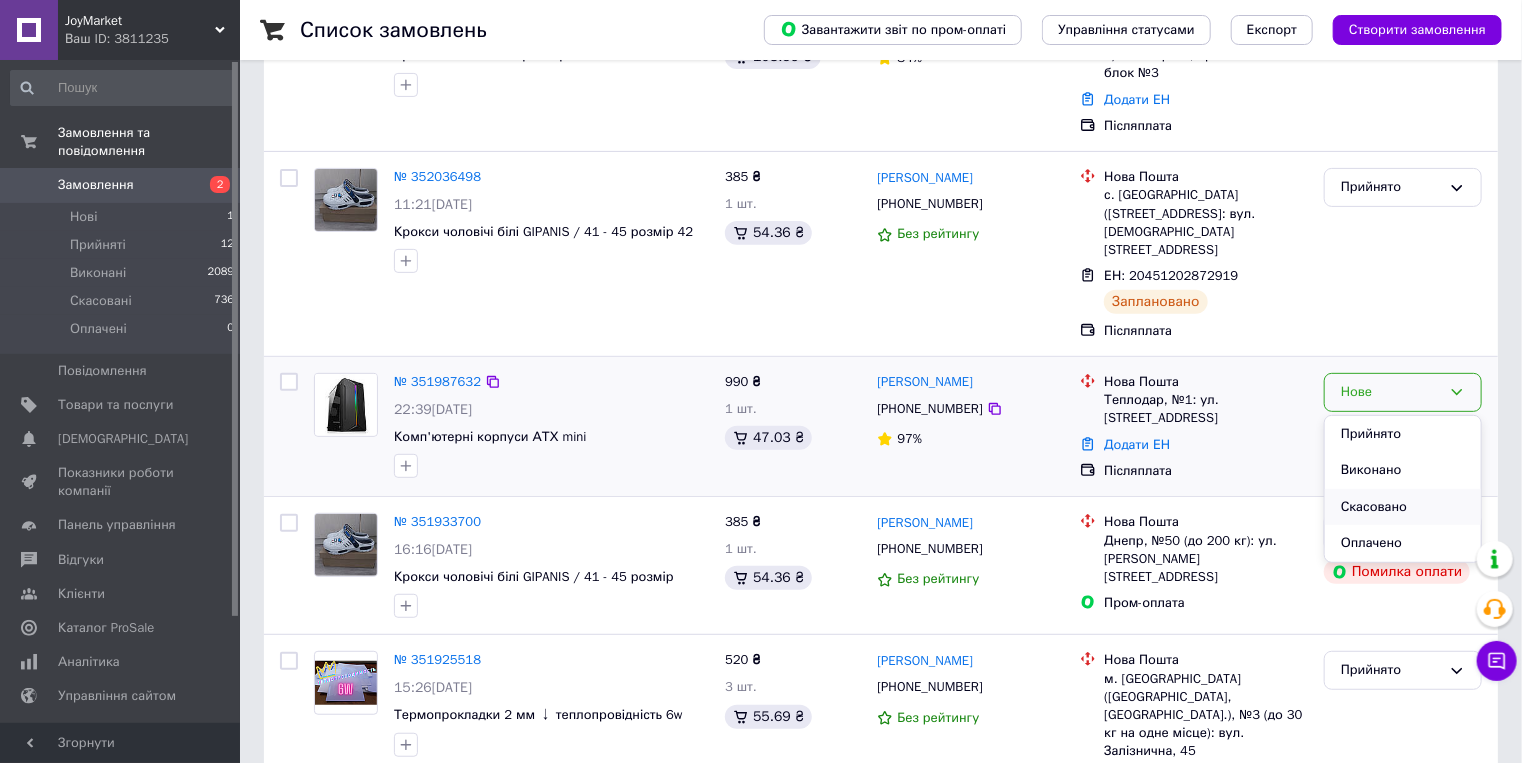 click on "Скасовано" at bounding box center [1403, 507] 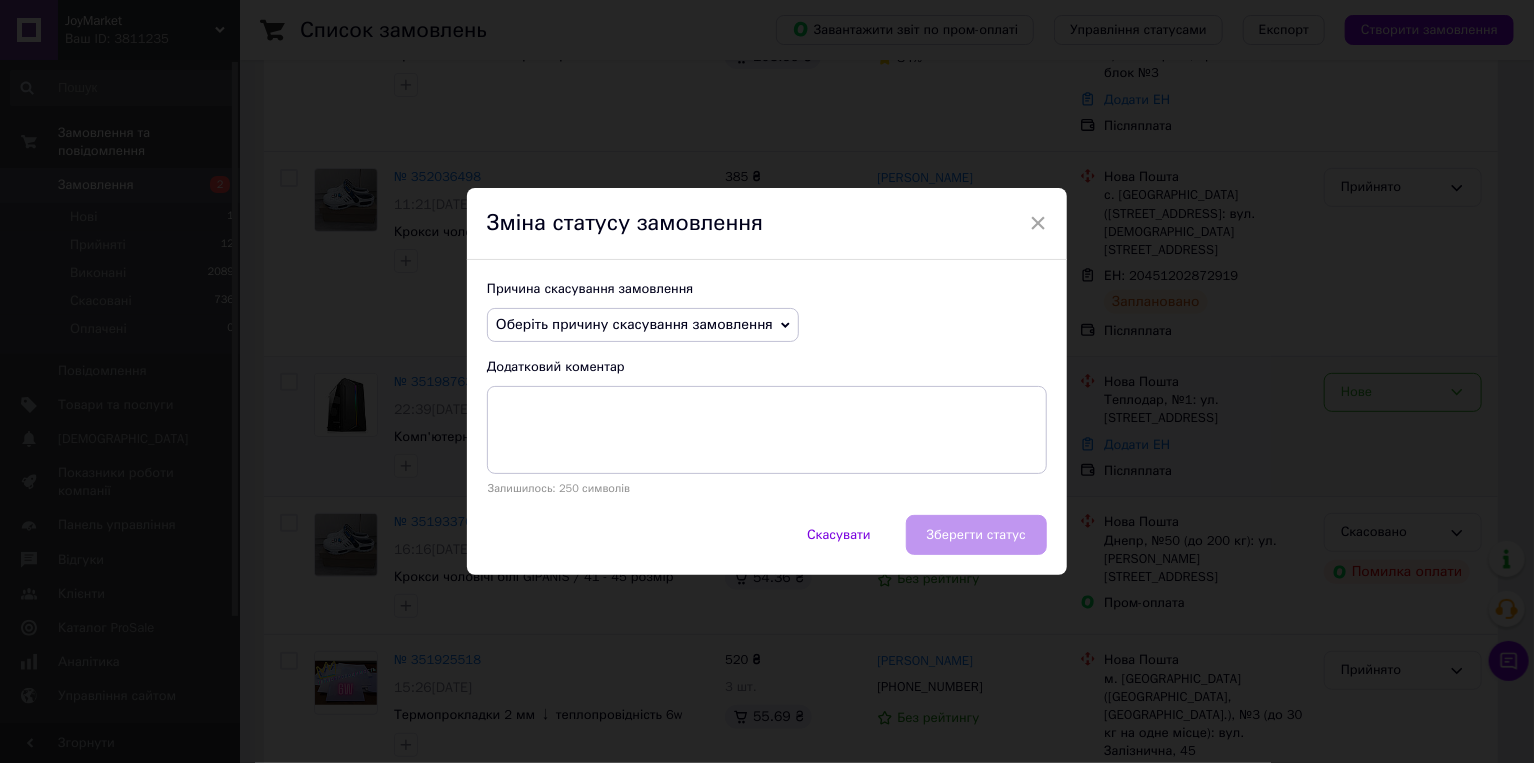 click on "Оберіть причину скасування замовлення" at bounding box center [634, 324] 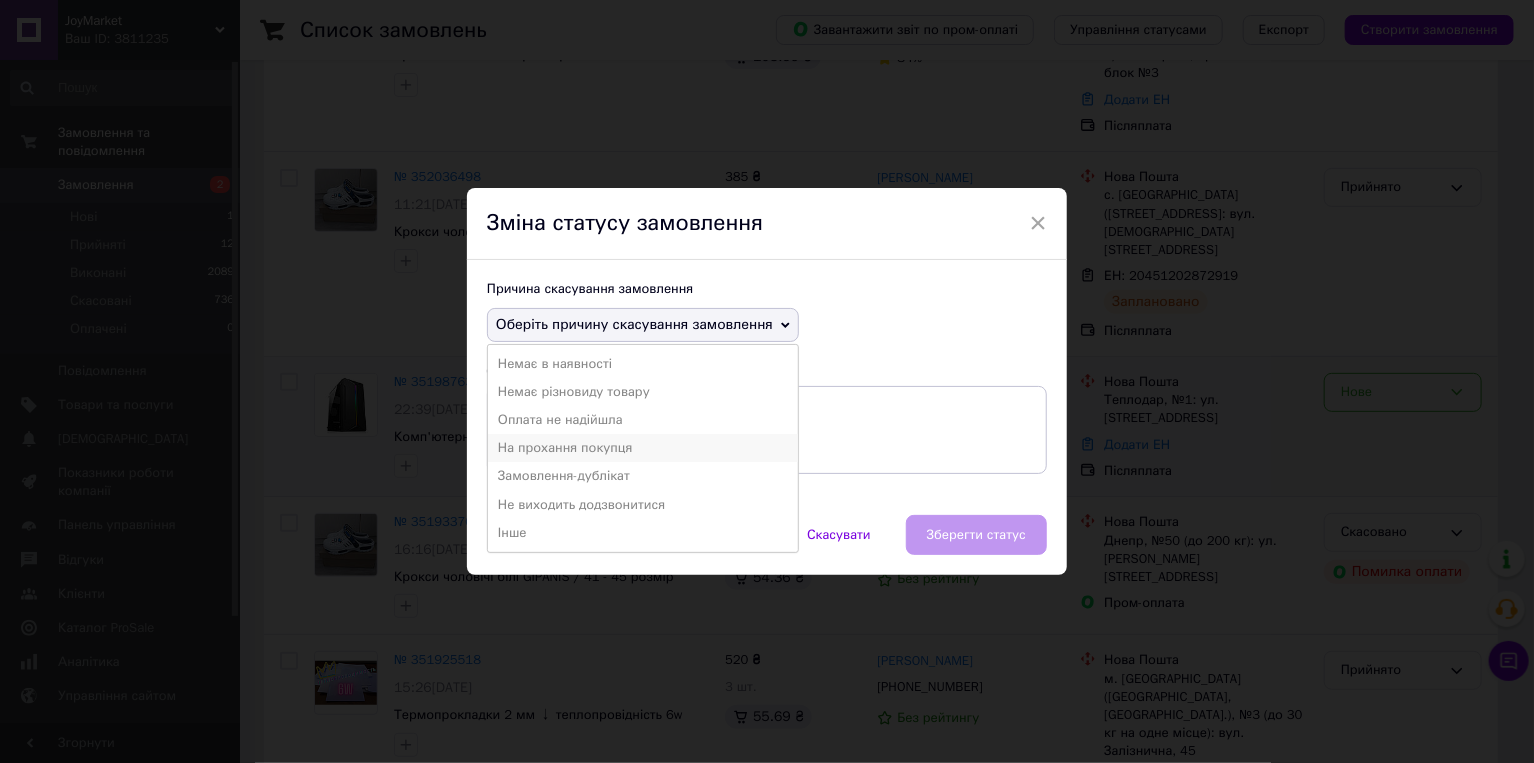 click on "На прохання покупця" at bounding box center [643, 448] 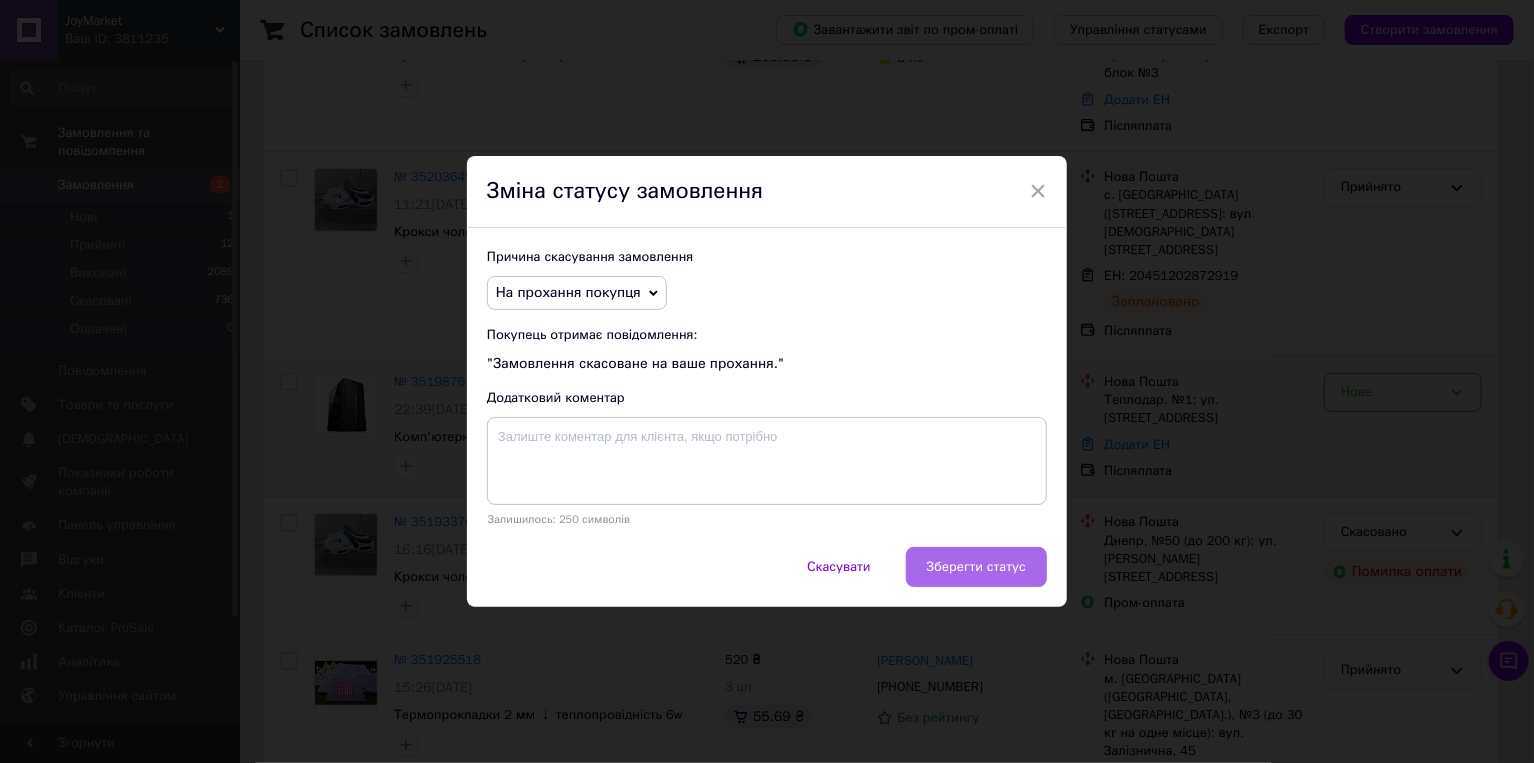 click on "Зберегти статус" at bounding box center [976, 567] 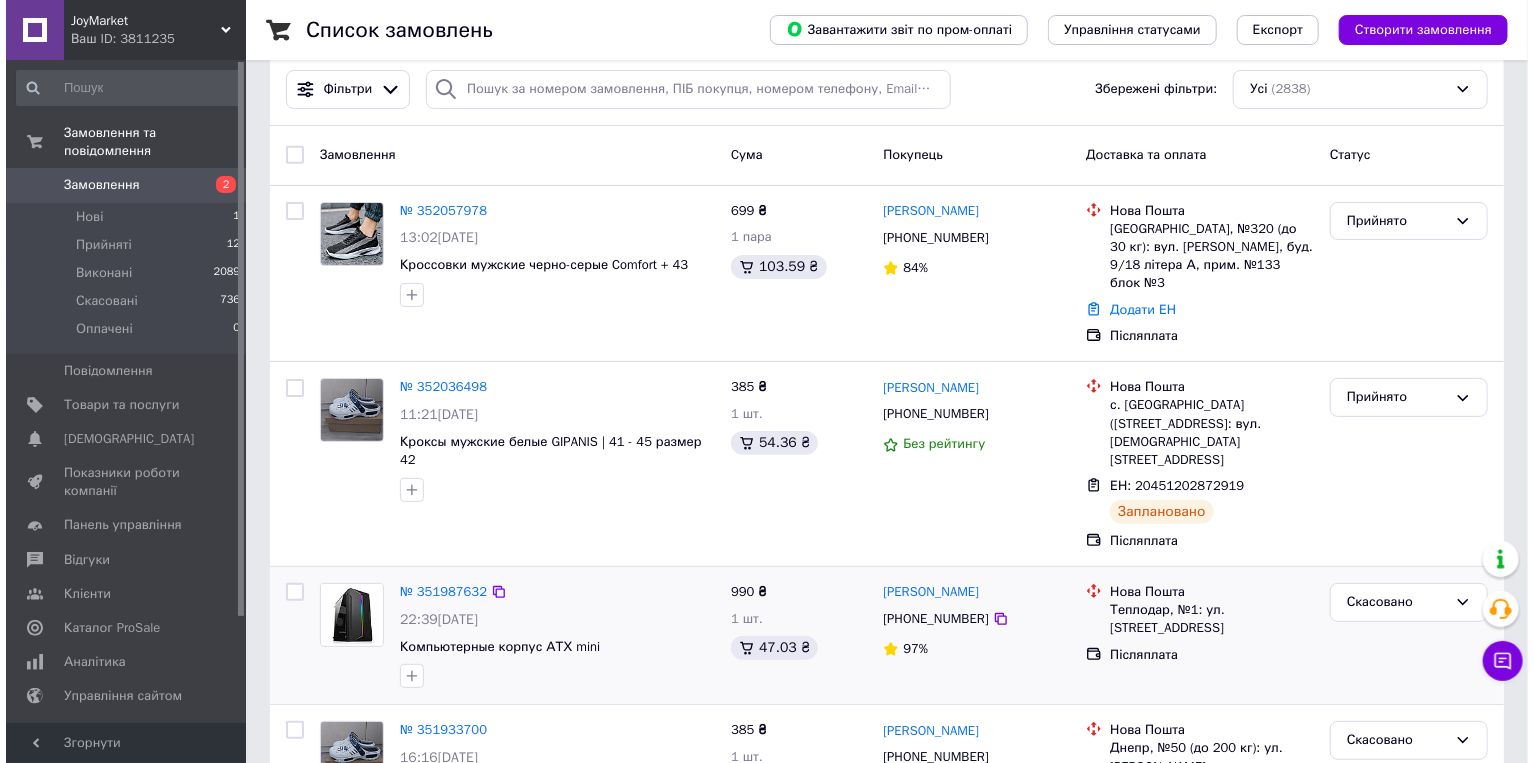 scroll, scrollTop: 0, scrollLeft: 0, axis: both 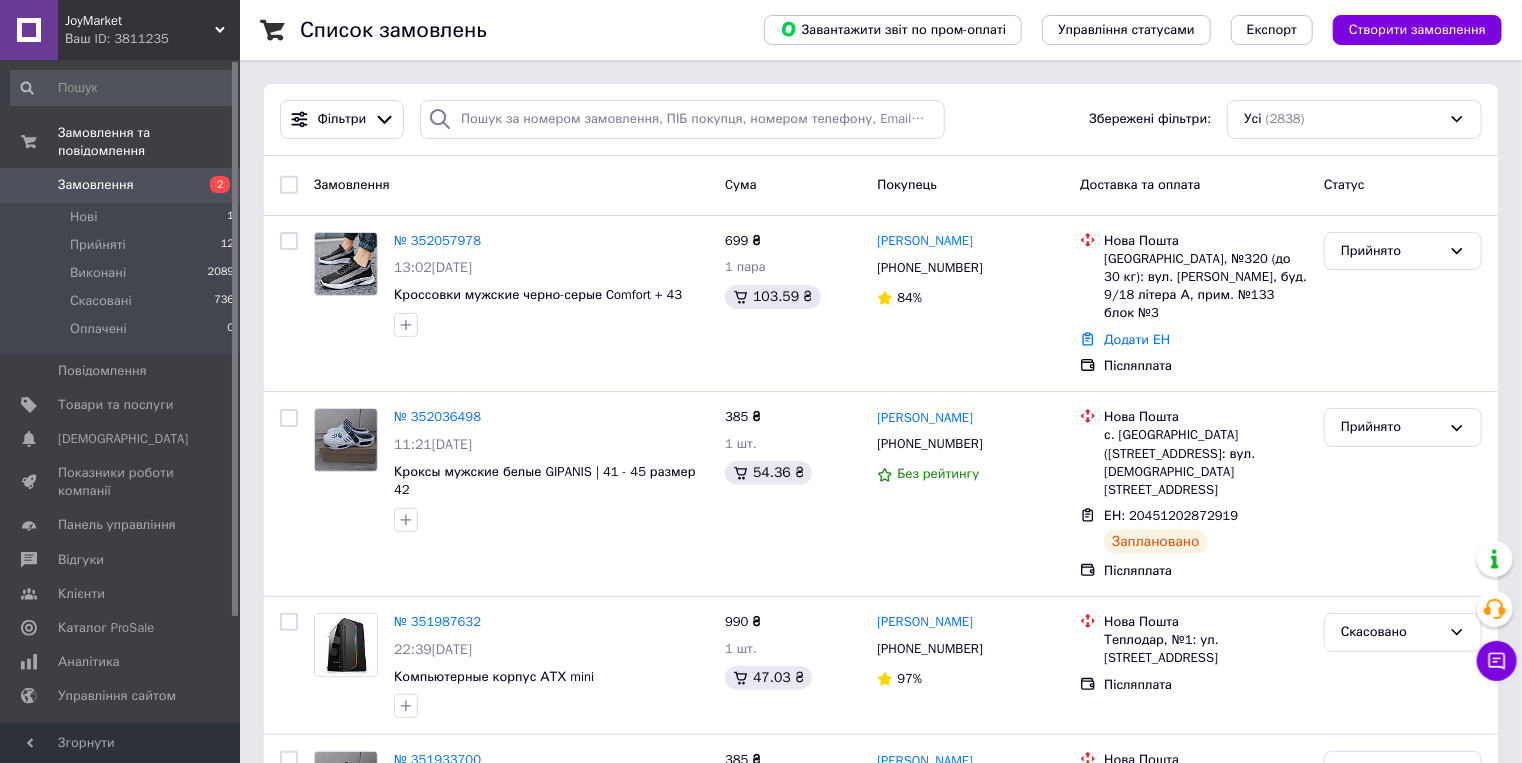 click on "Замовлення" at bounding box center [96, 185] 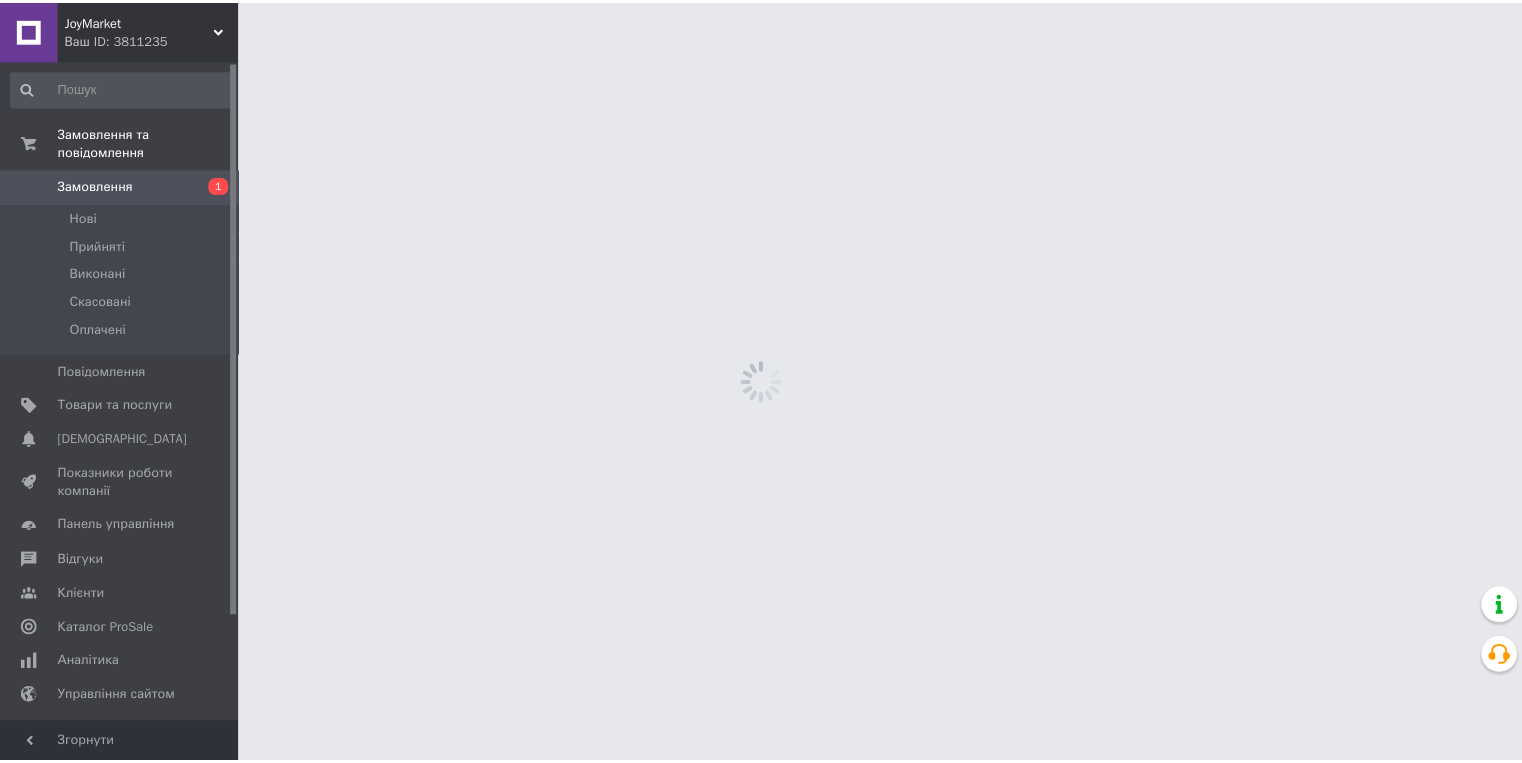 scroll, scrollTop: 0, scrollLeft: 0, axis: both 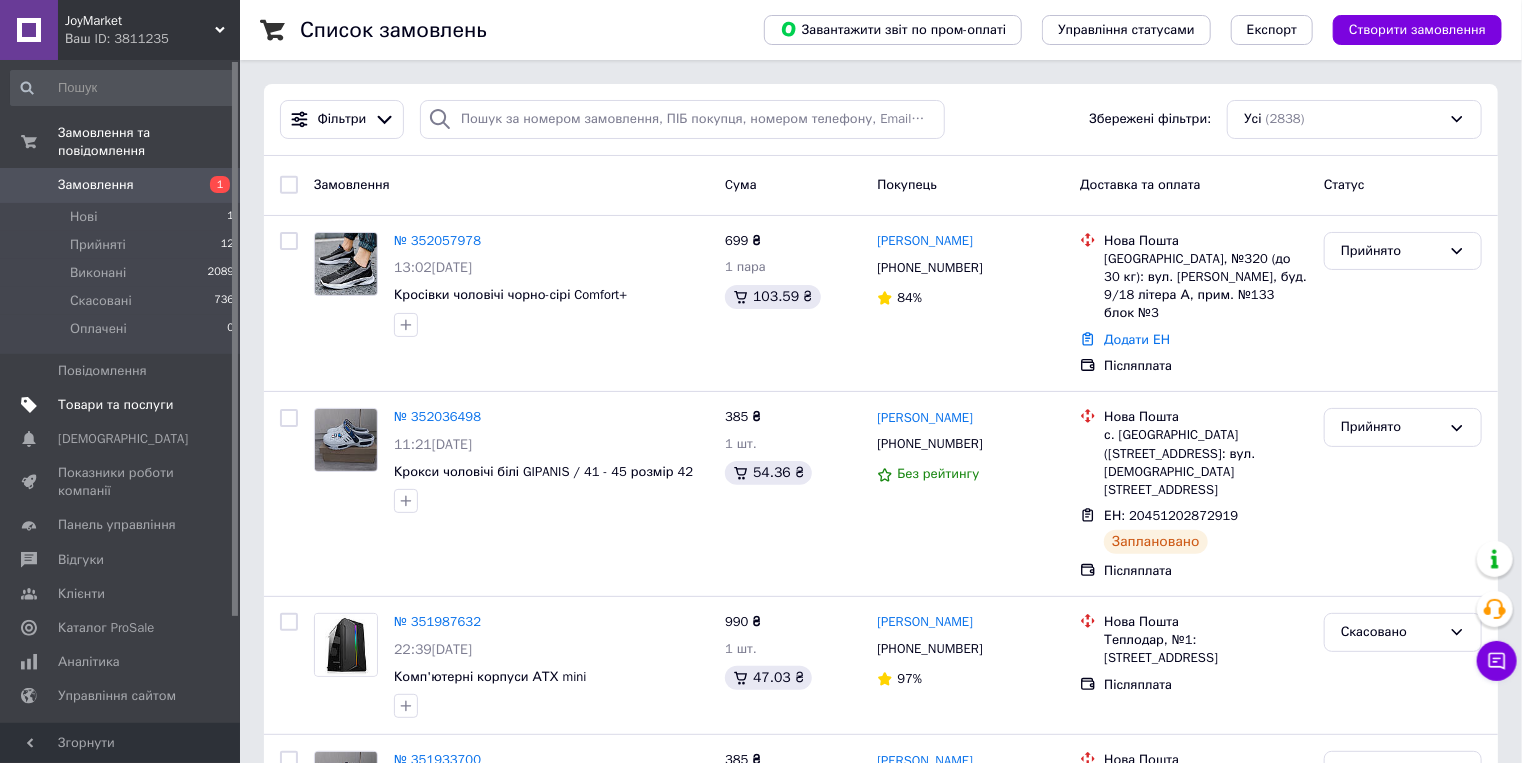 click on "Товари та послуги" at bounding box center (115, 405) 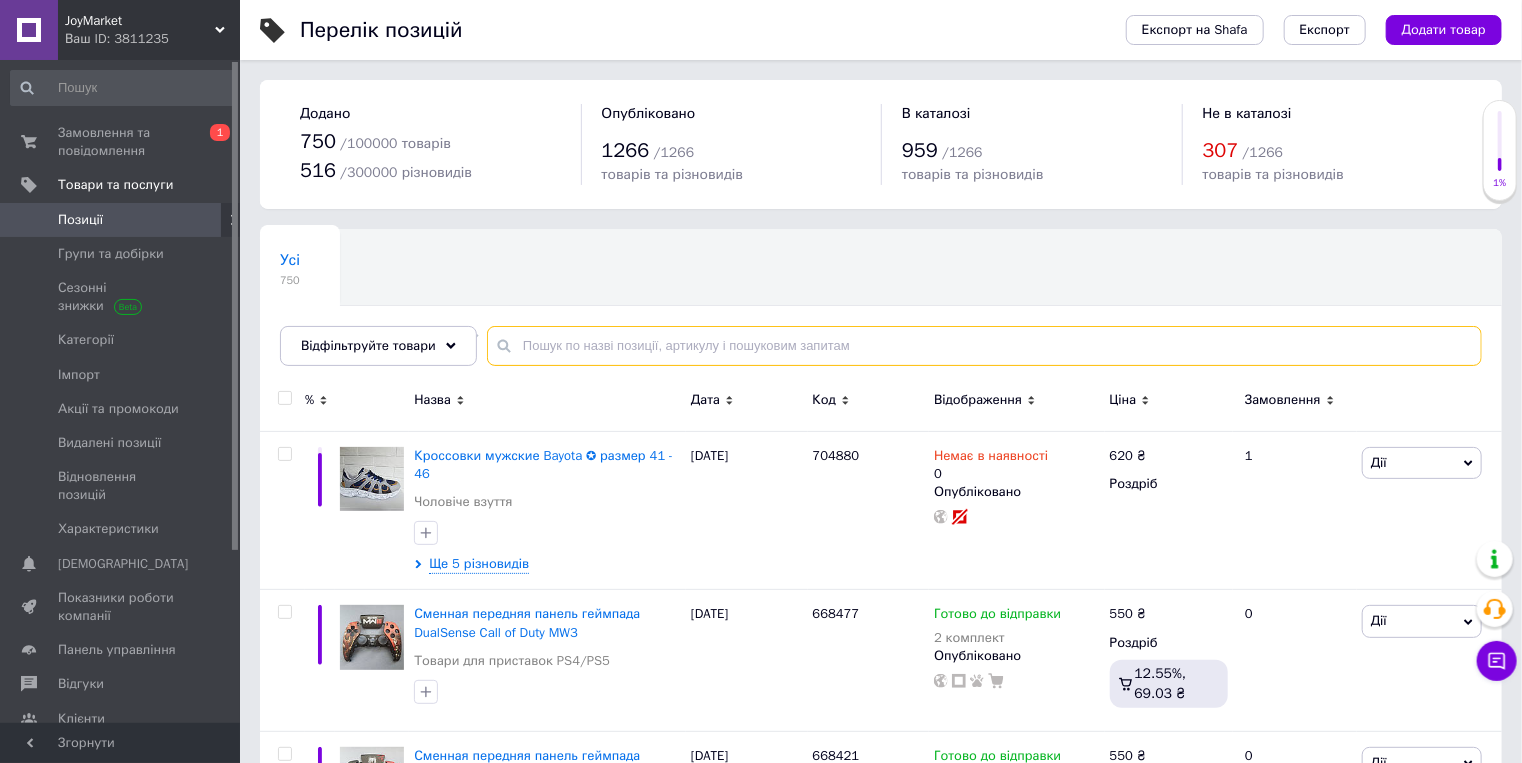 click at bounding box center [984, 346] 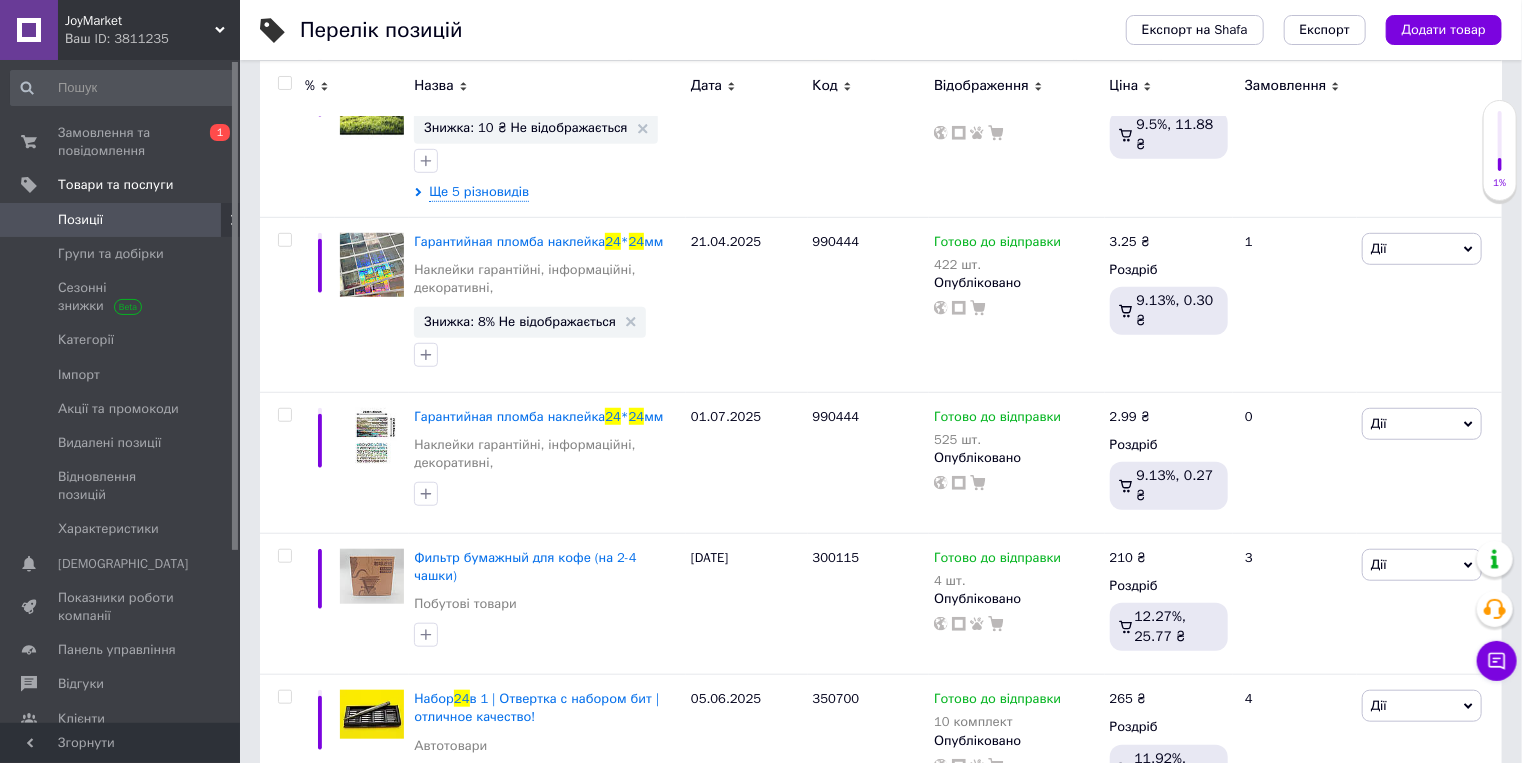 scroll, scrollTop: 560, scrollLeft: 0, axis: vertical 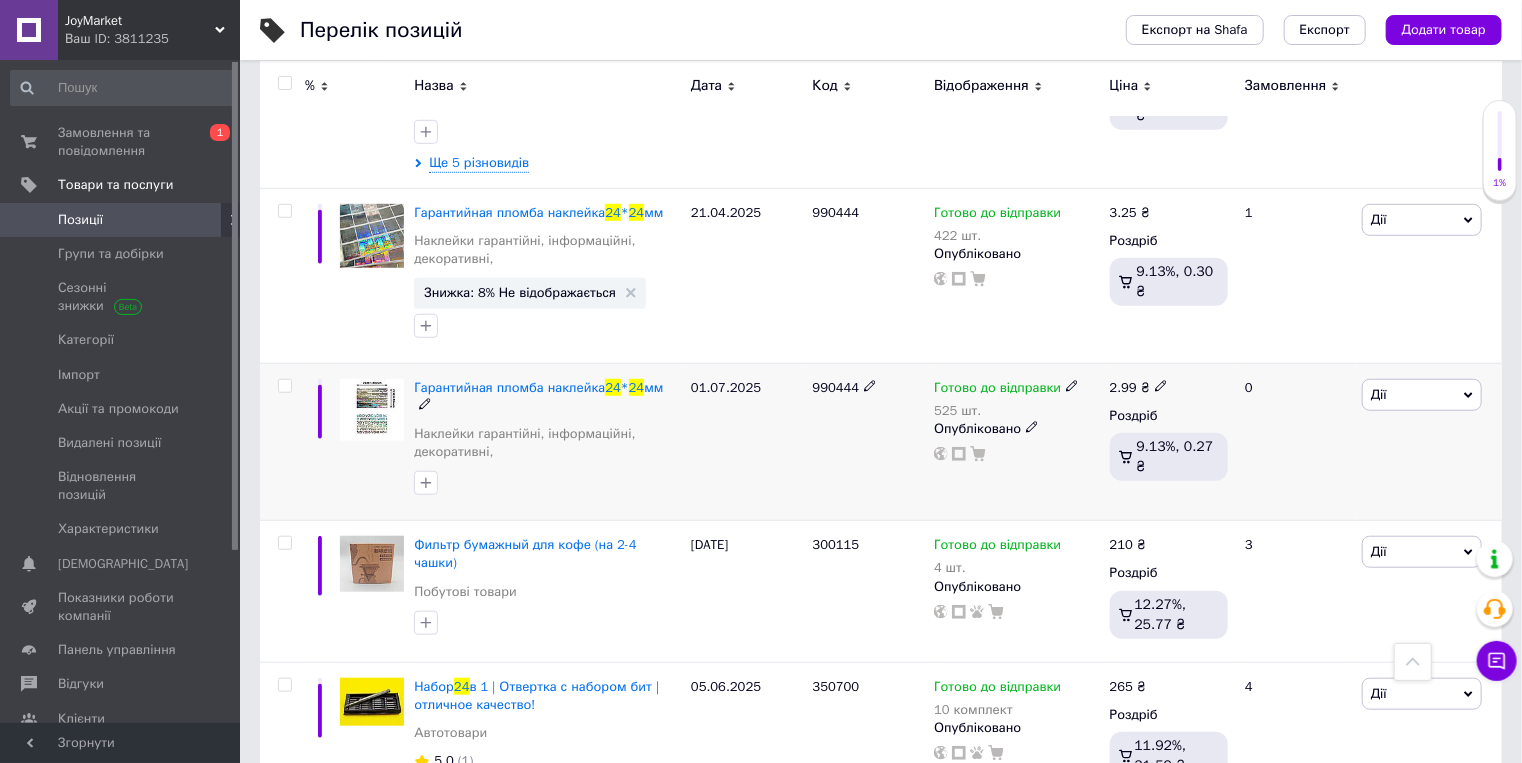 type on "24" 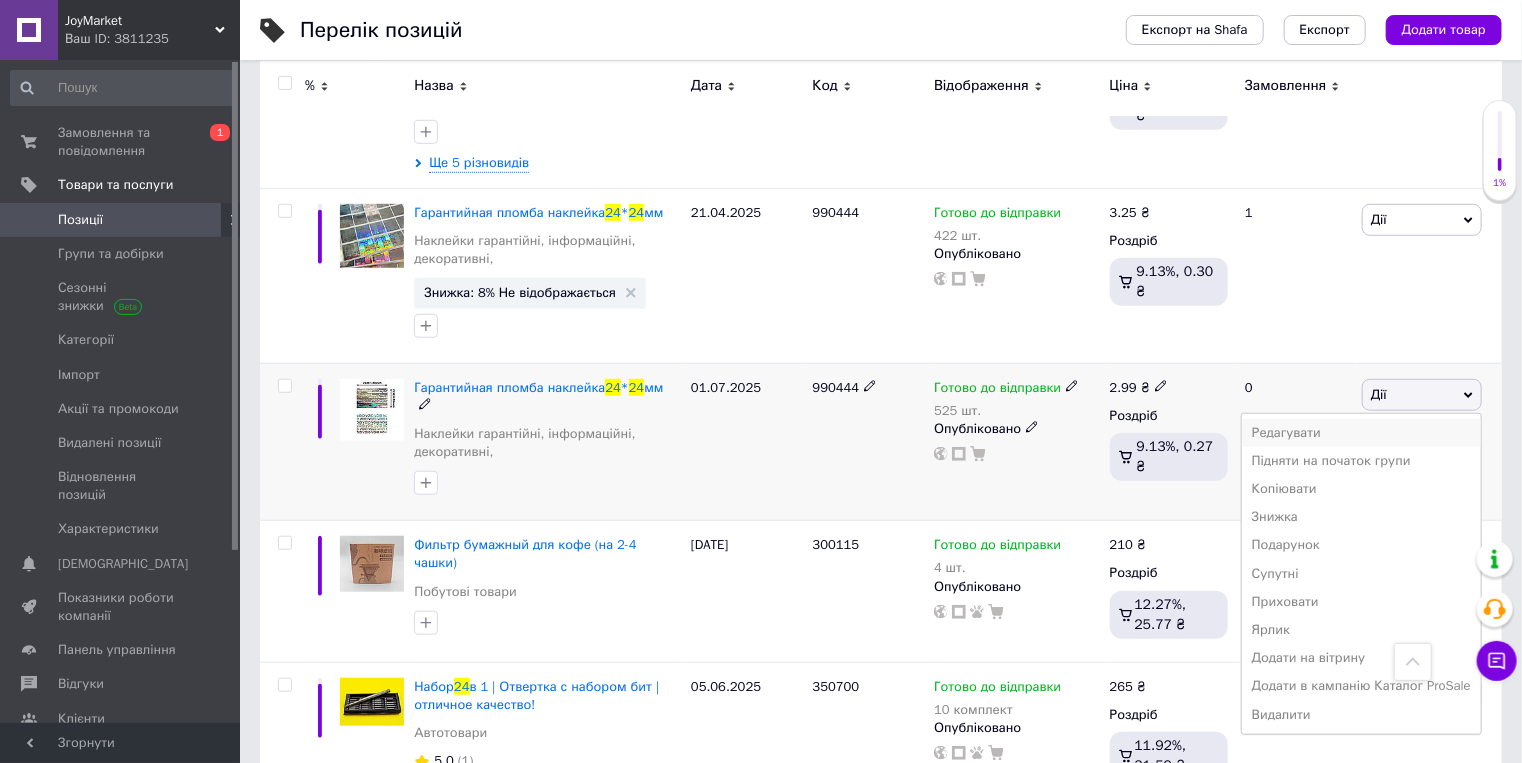 click on "Редагувати" at bounding box center (1361, 433) 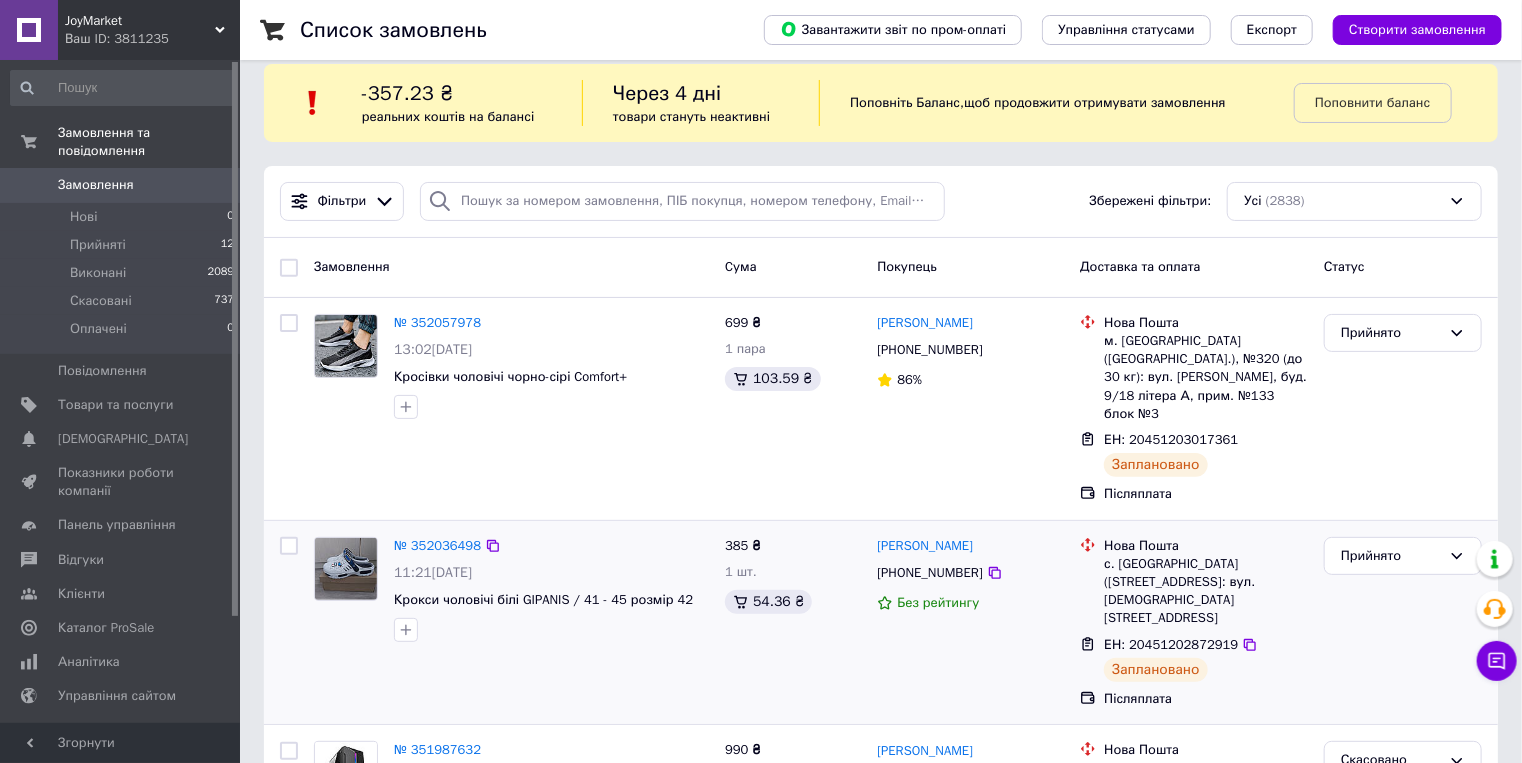 scroll, scrollTop: 0, scrollLeft: 0, axis: both 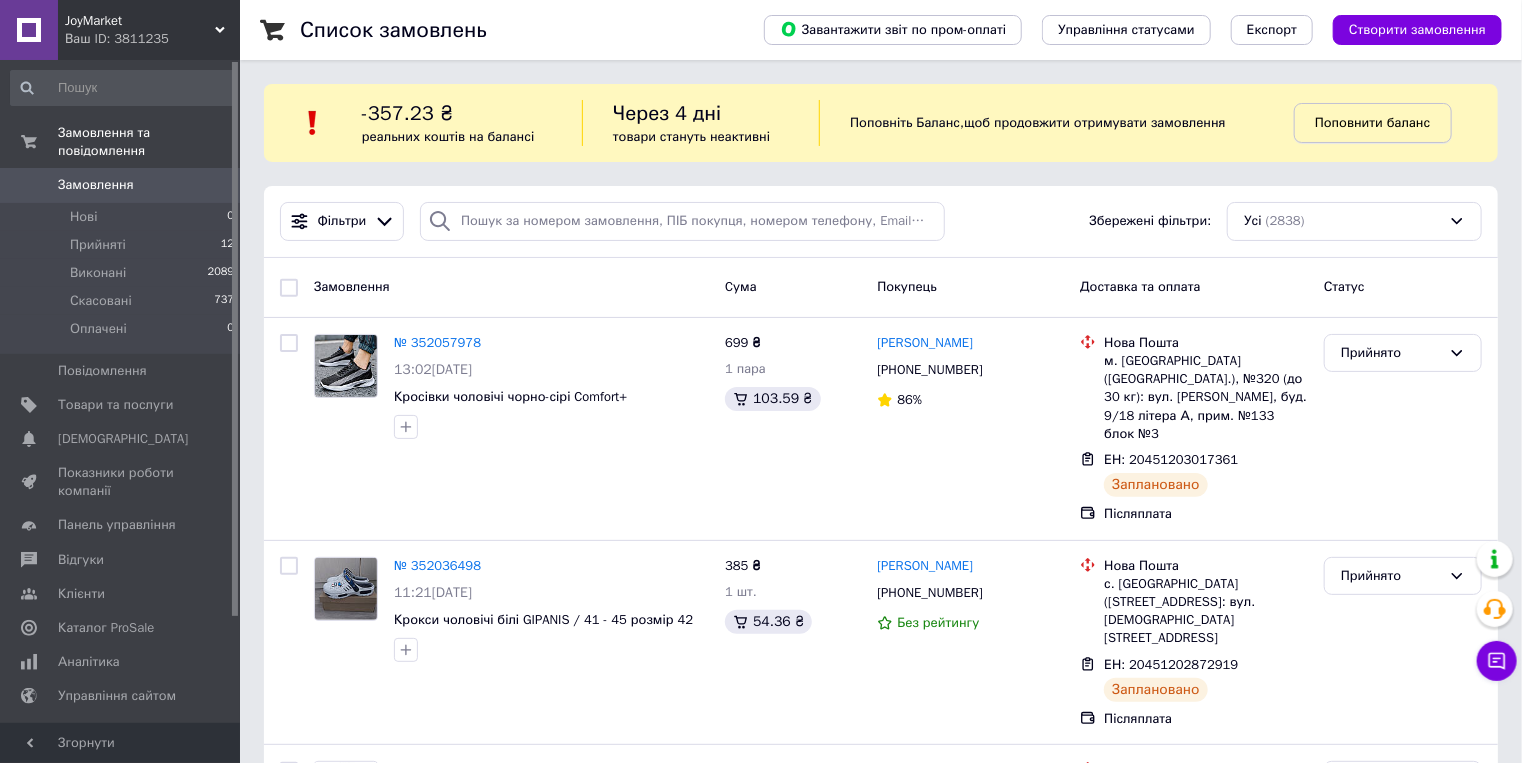 click on "Поповнити баланс" at bounding box center (1372, 122) 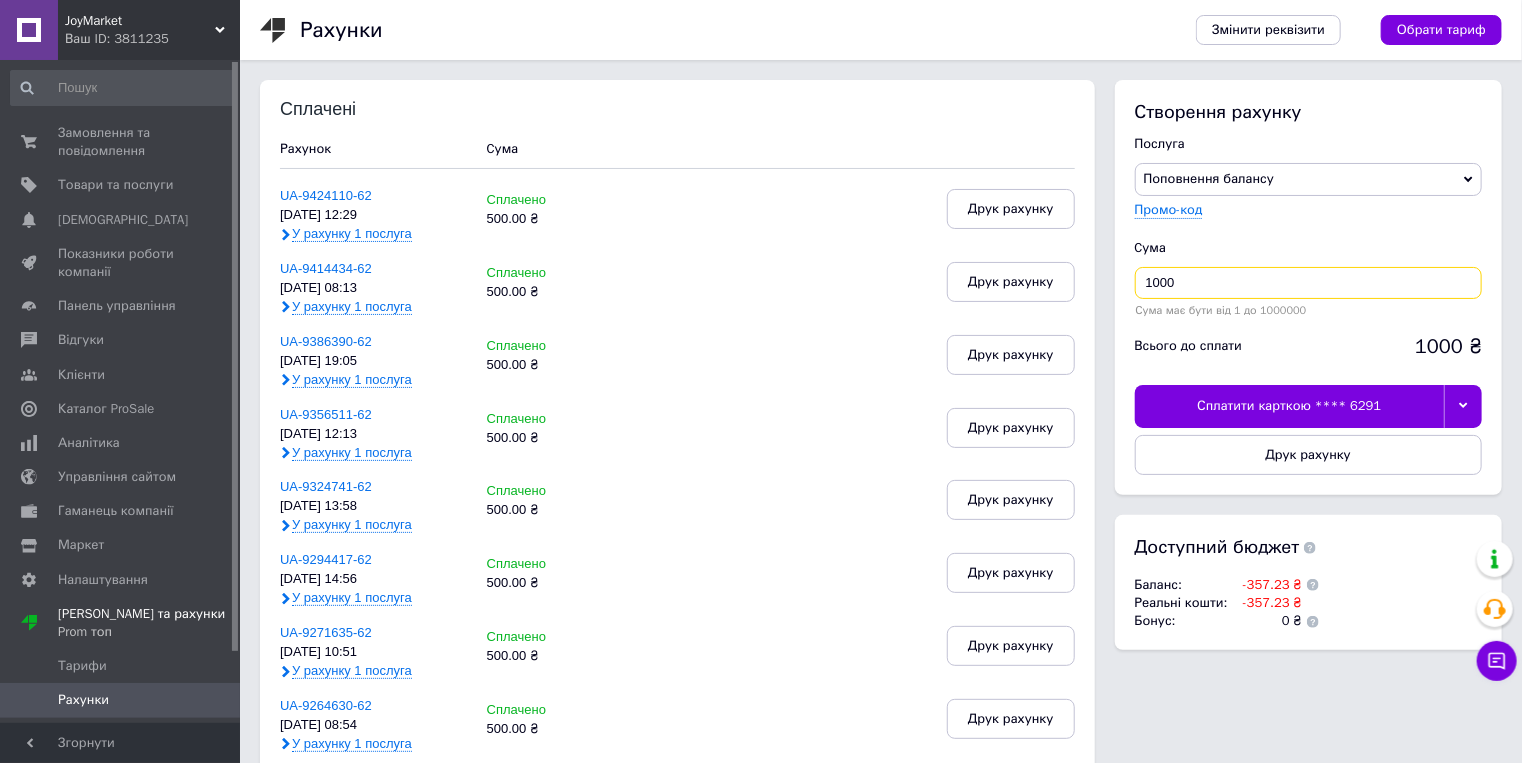 click on "1000" at bounding box center [1308, 283] 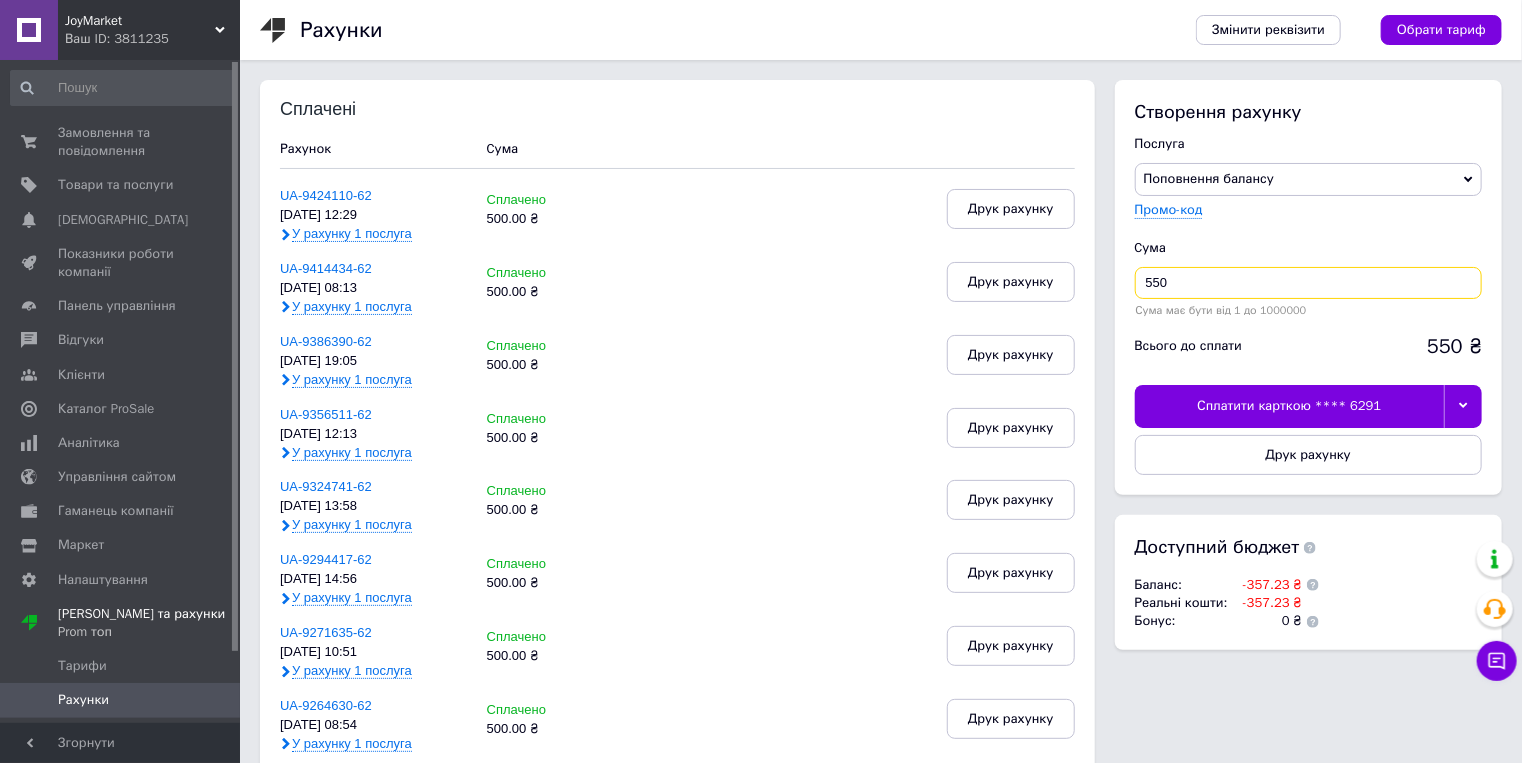 type on "550" 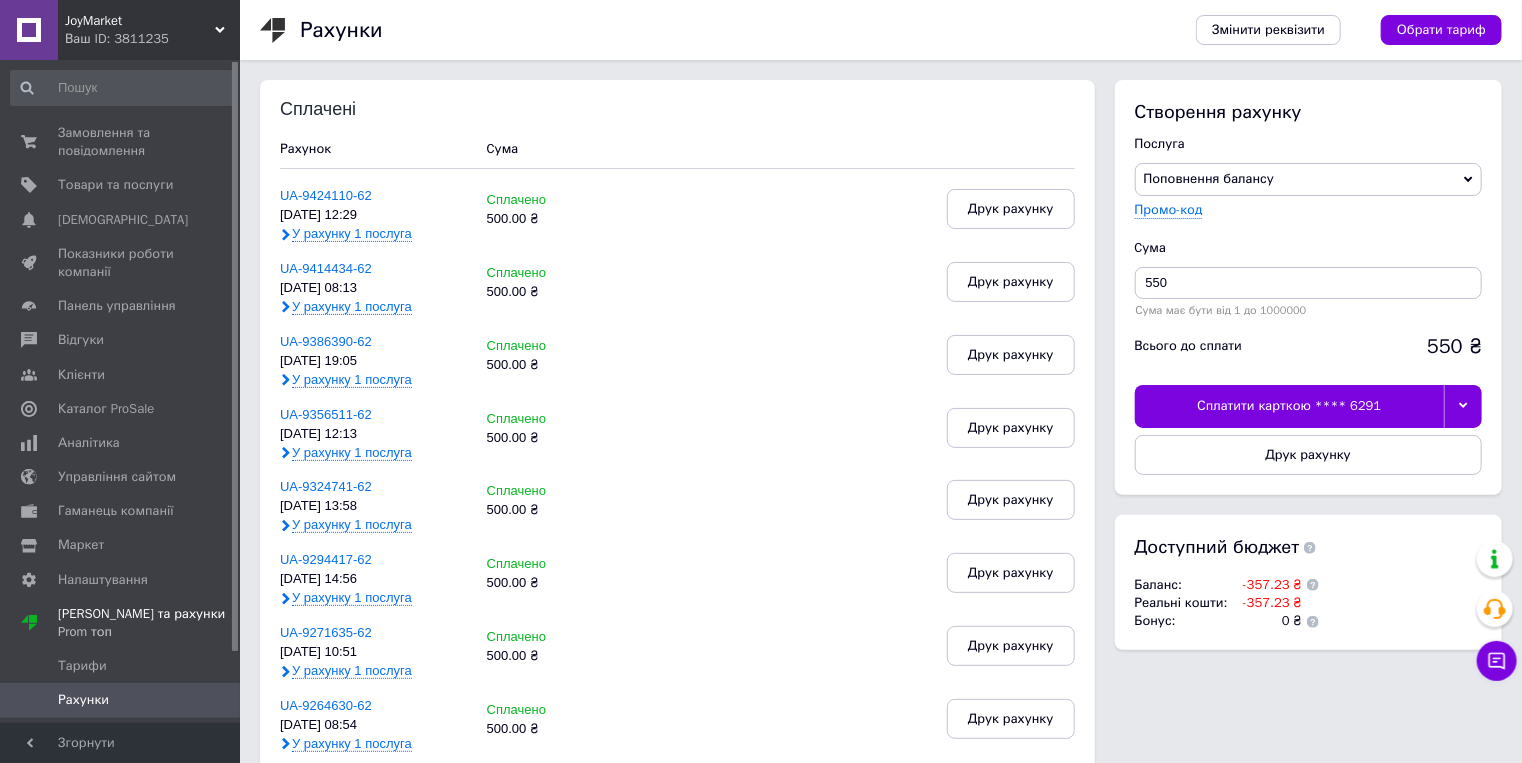click on "Сплатити карткою  **** 6291" at bounding box center [1290, 406] 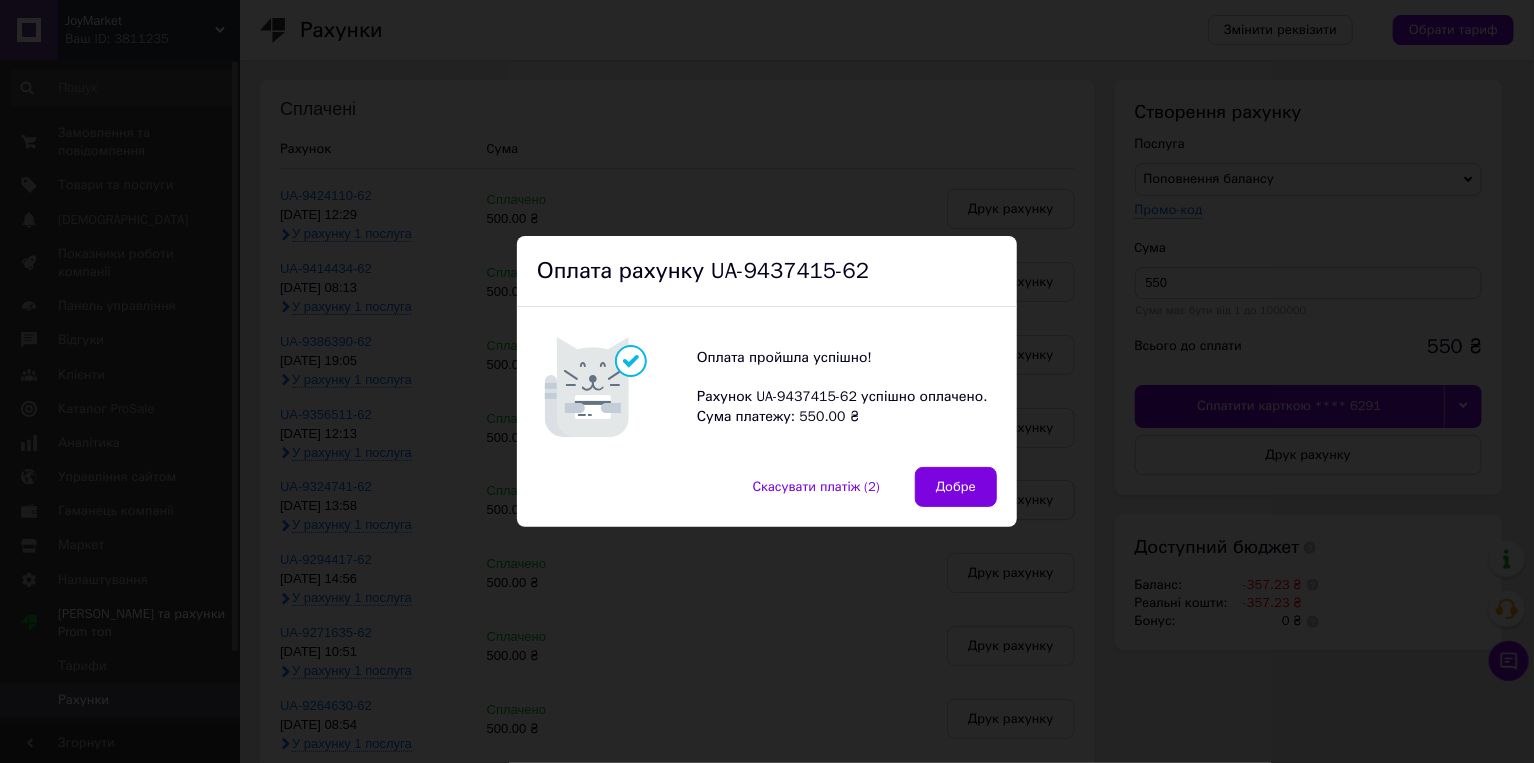 click on "Добре" at bounding box center [956, 487] 